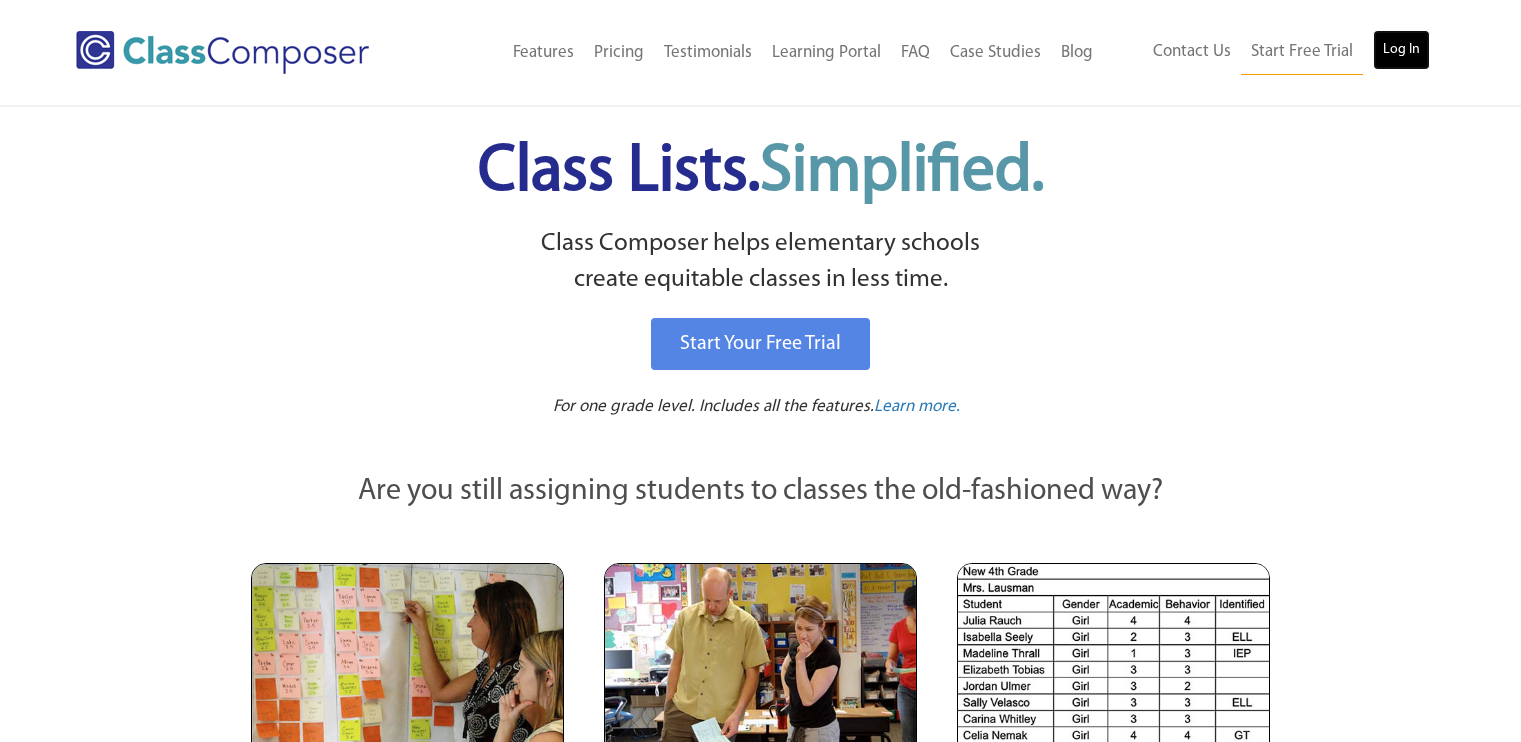 scroll, scrollTop: 0, scrollLeft: 0, axis: both 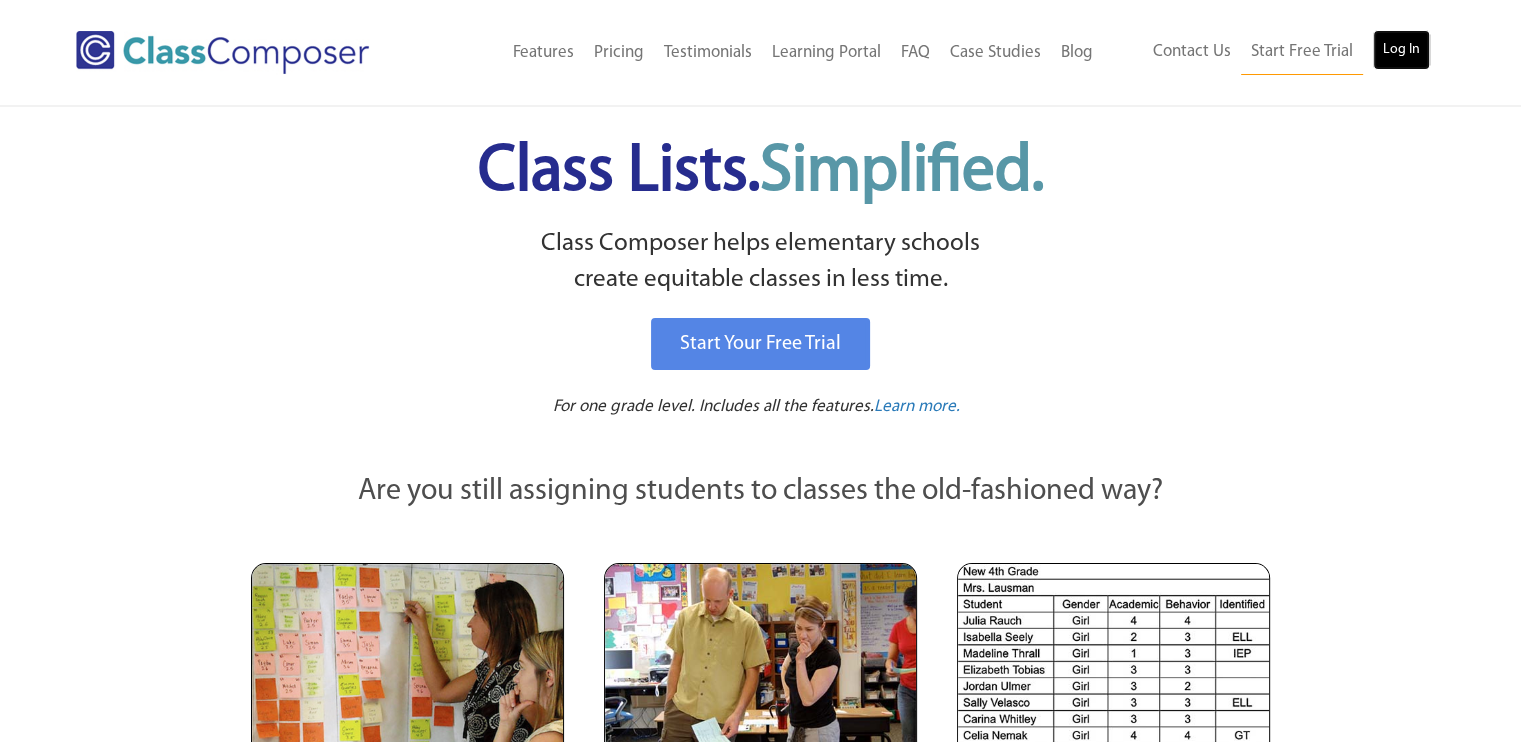 click on "Log In" at bounding box center (1401, 50) 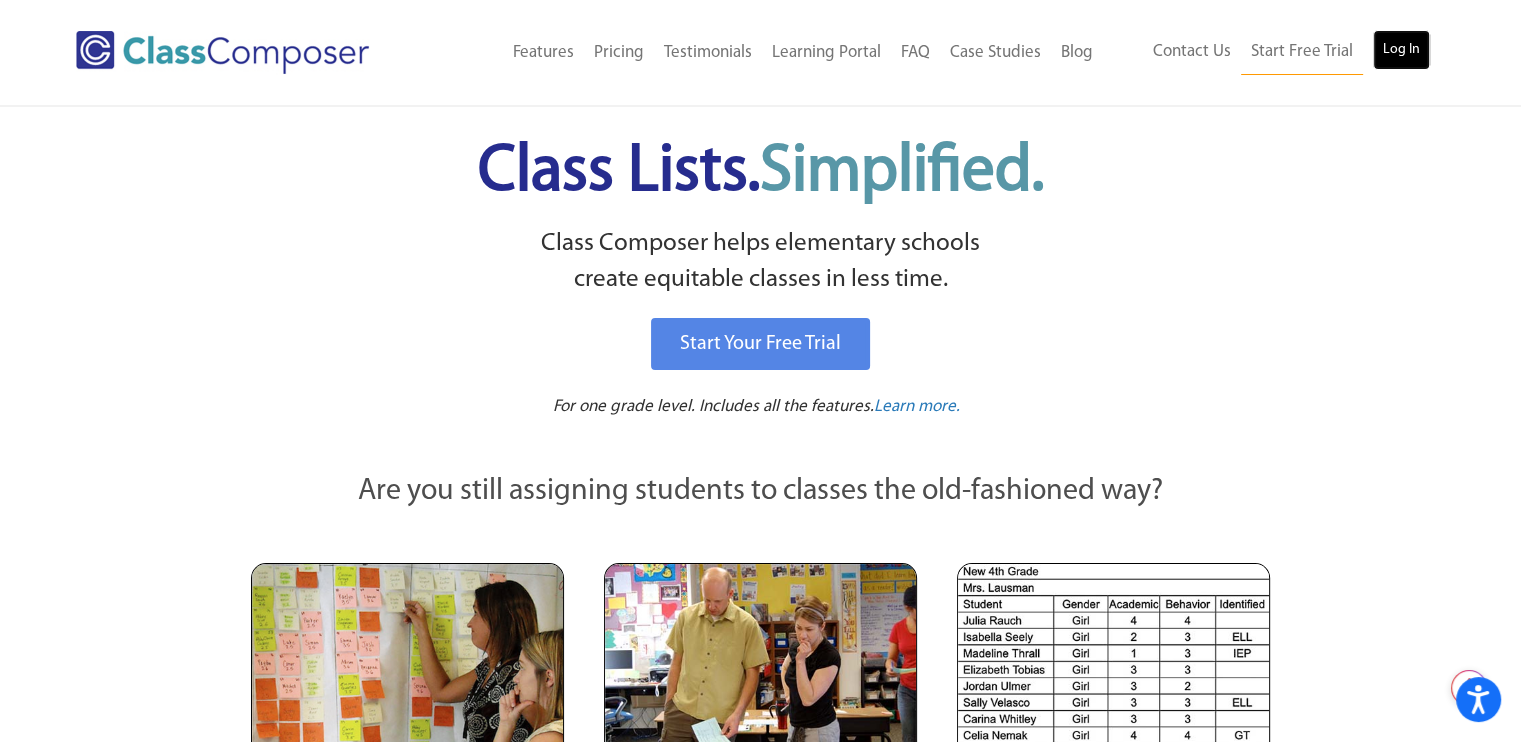 scroll, scrollTop: 0, scrollLeft: 0, axis: both 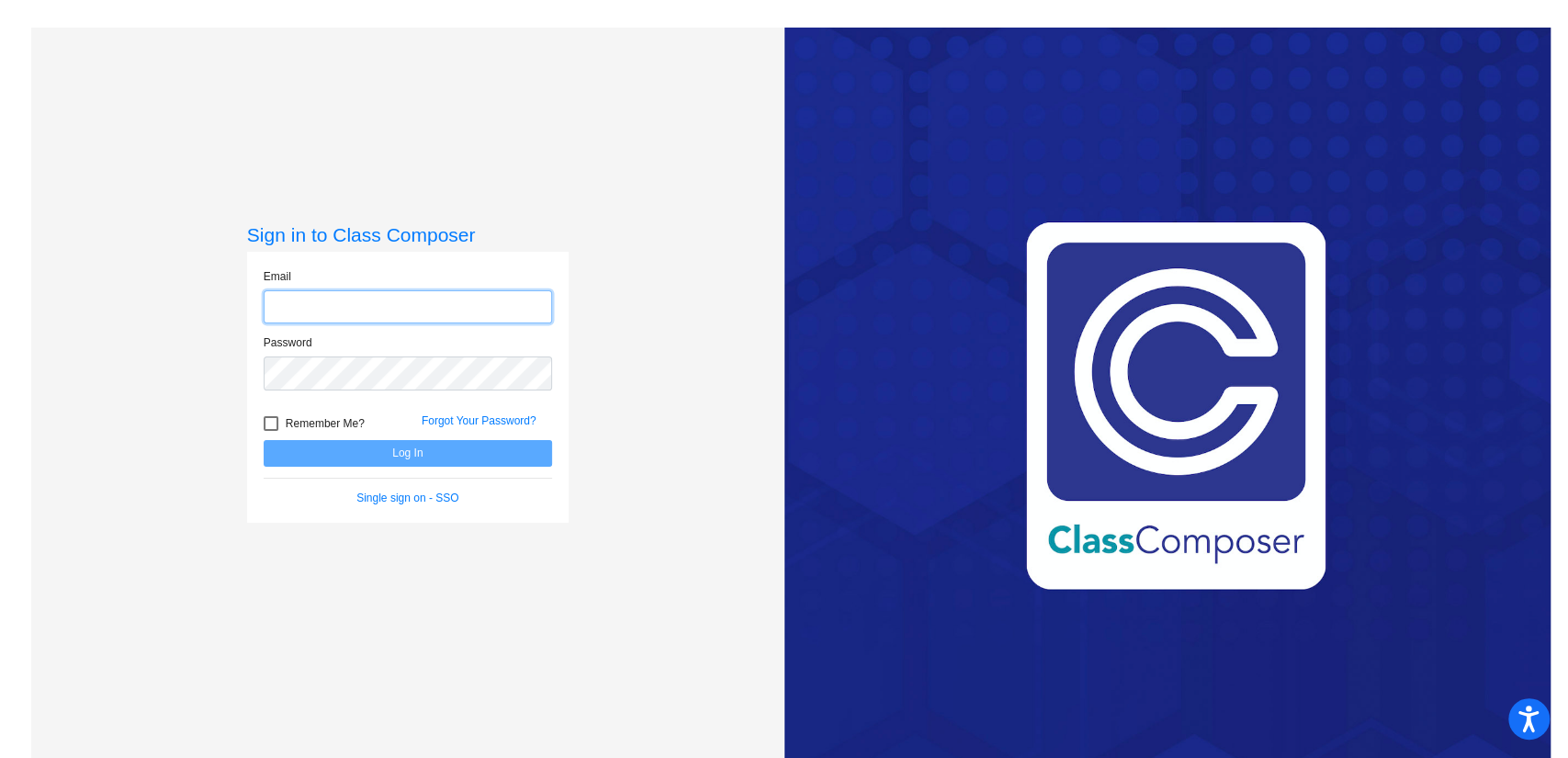 type on "[EMAIL]" 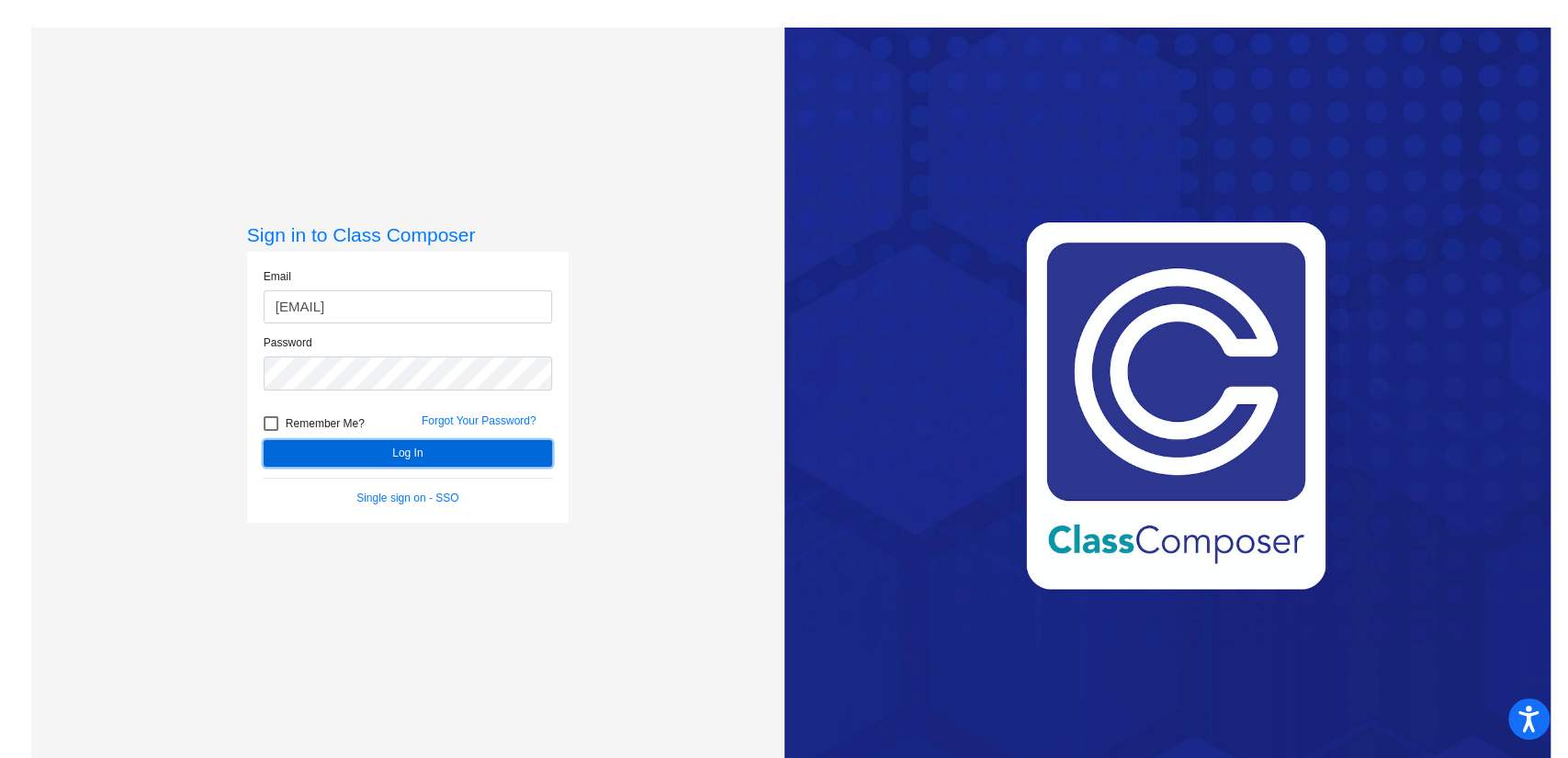 click on "Log In" 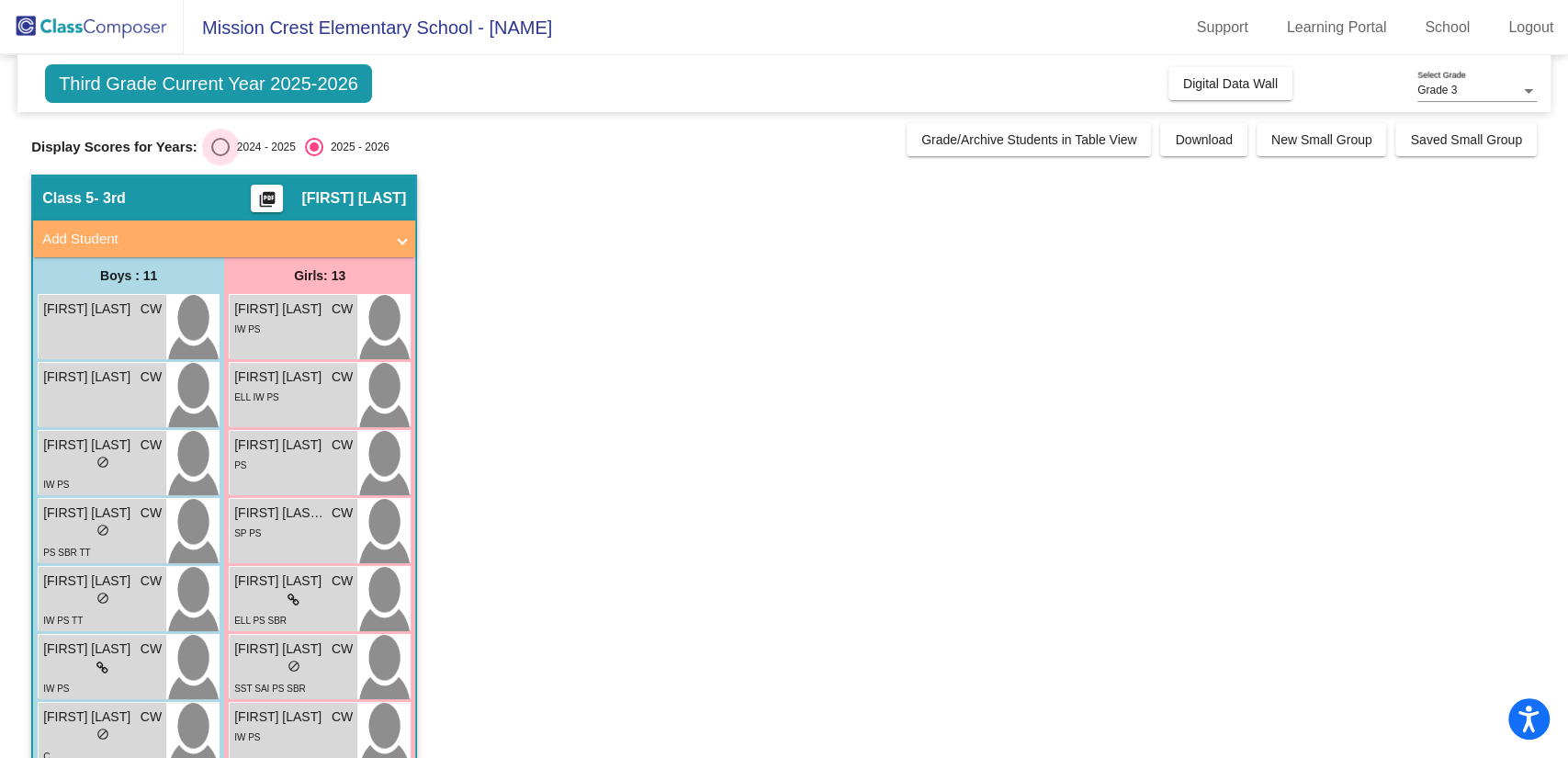 click at bounding box center [220, 147] 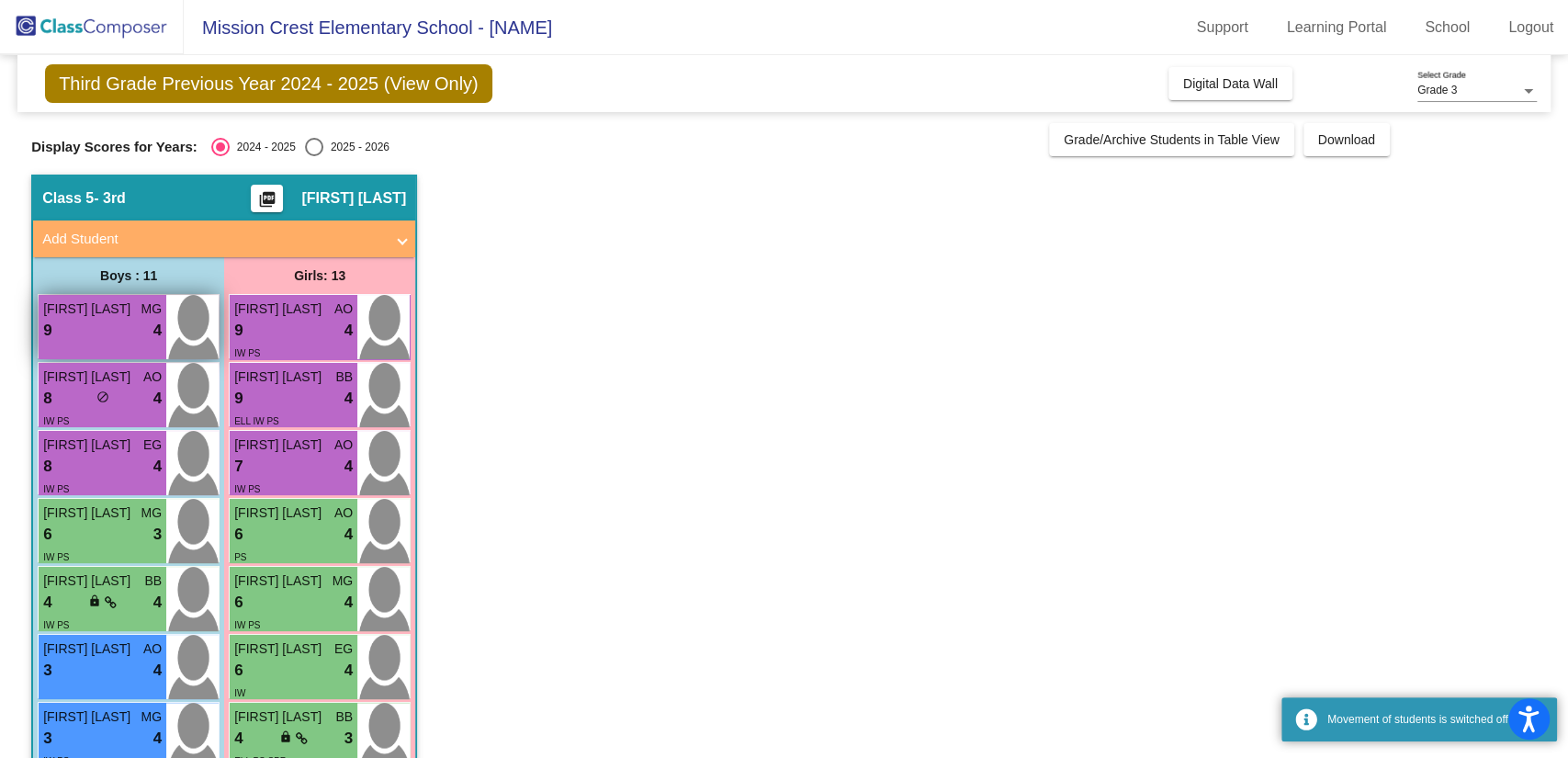 click on "Christopher Mercado MG" at bounding box center (102, 309) 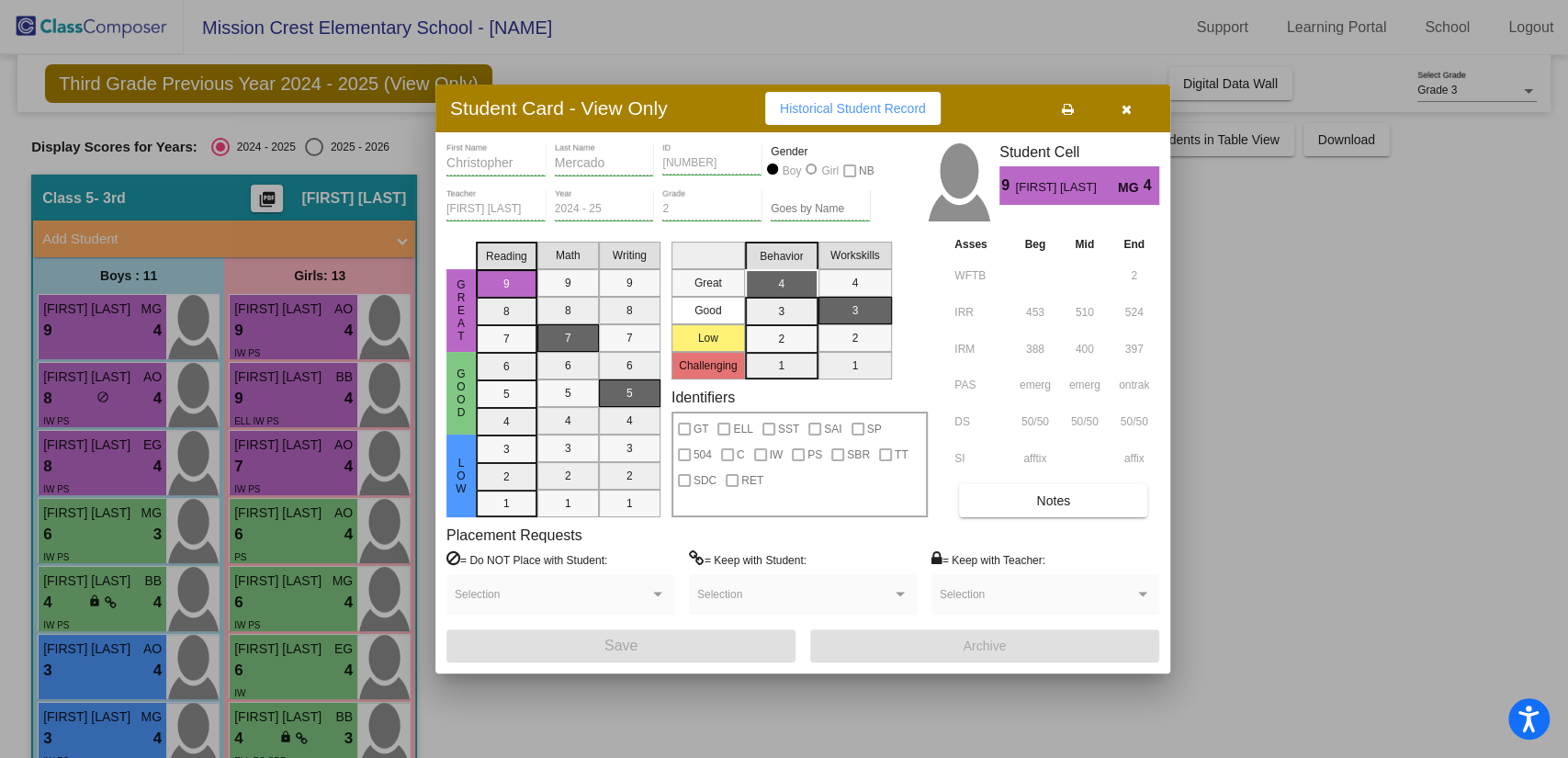 click at bounding box center [1067, 109] 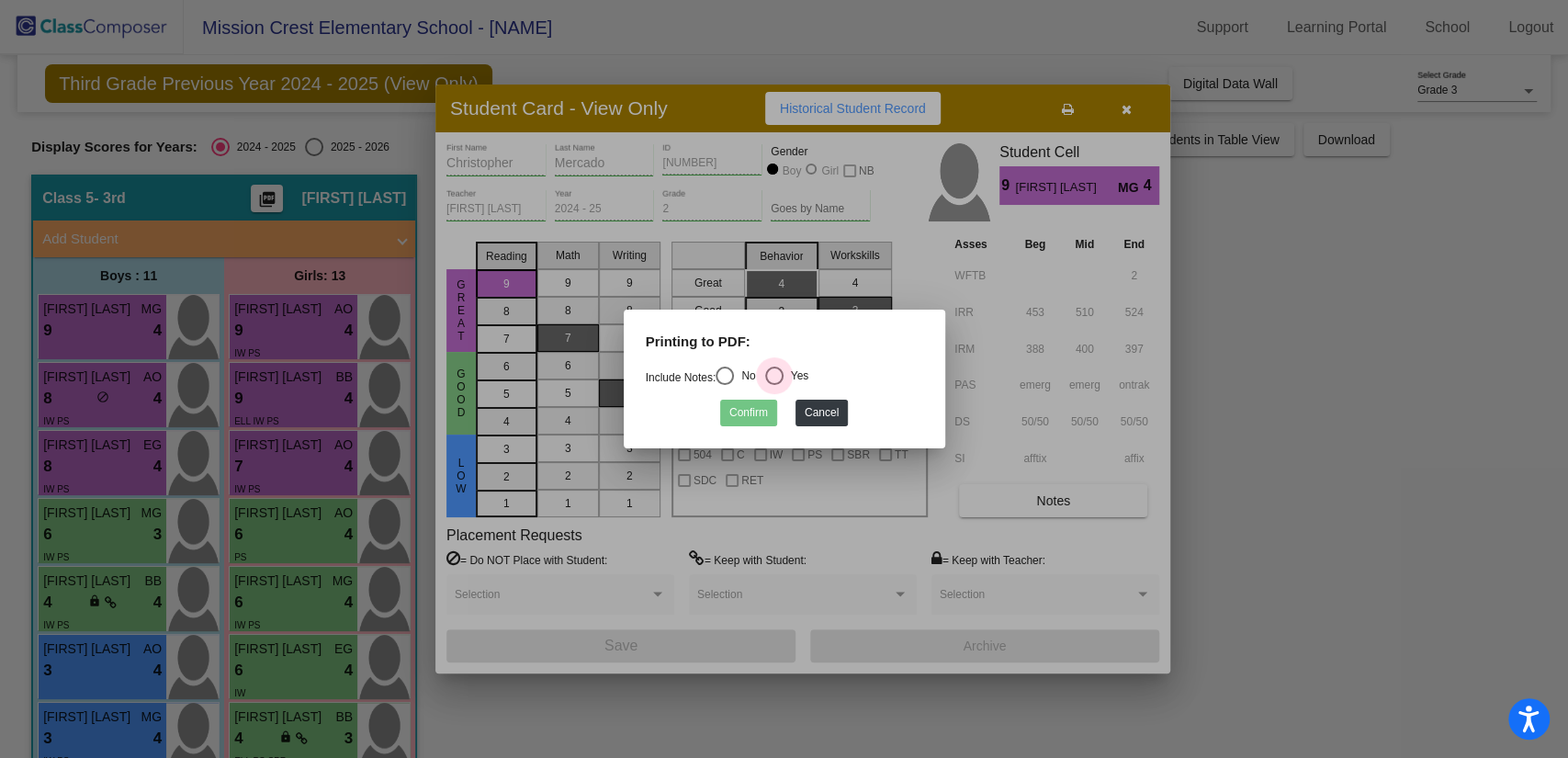 click at bounding box center (774, 376) 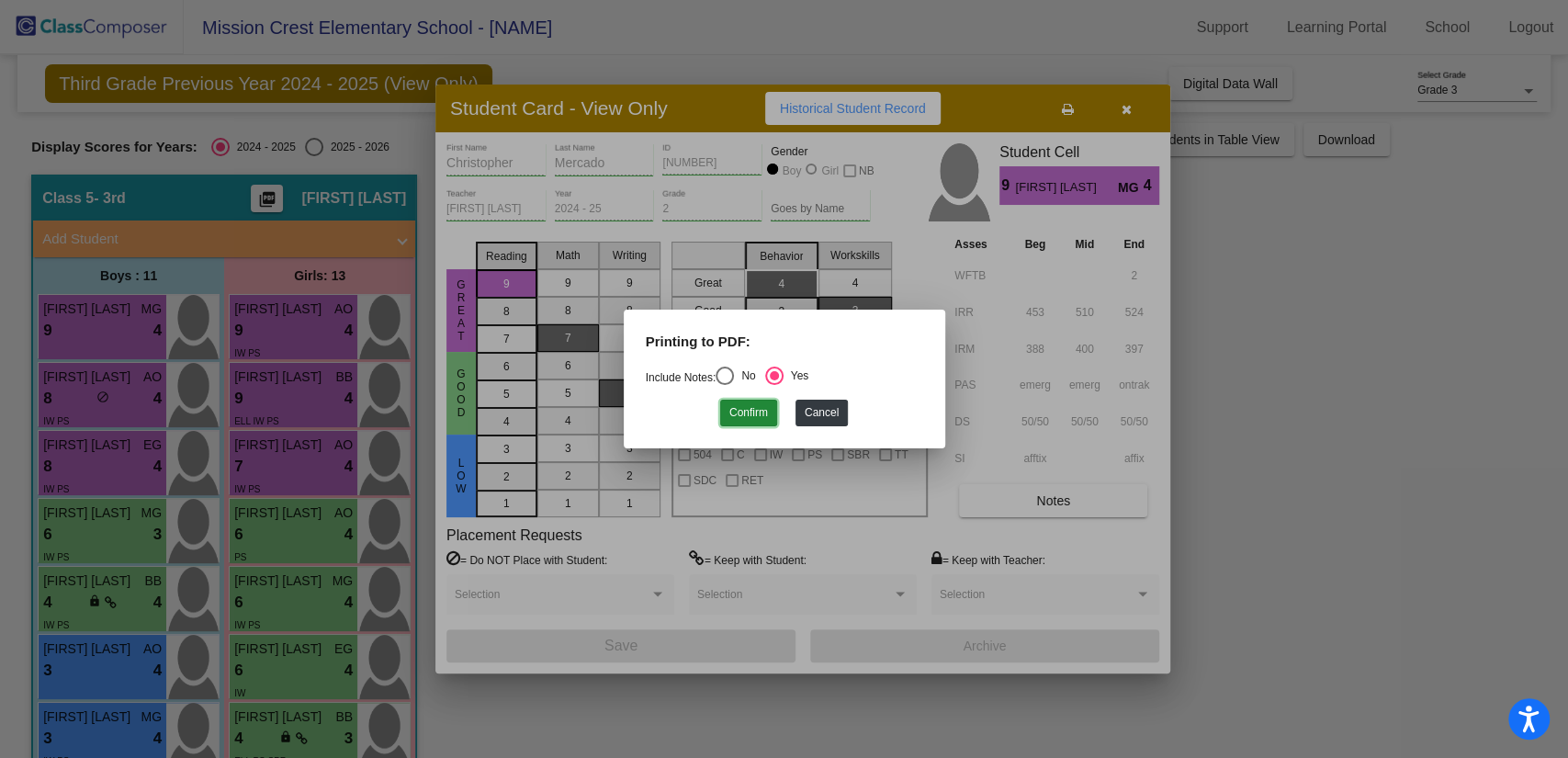 click on "Confirm" at bounding box center [749, 413] 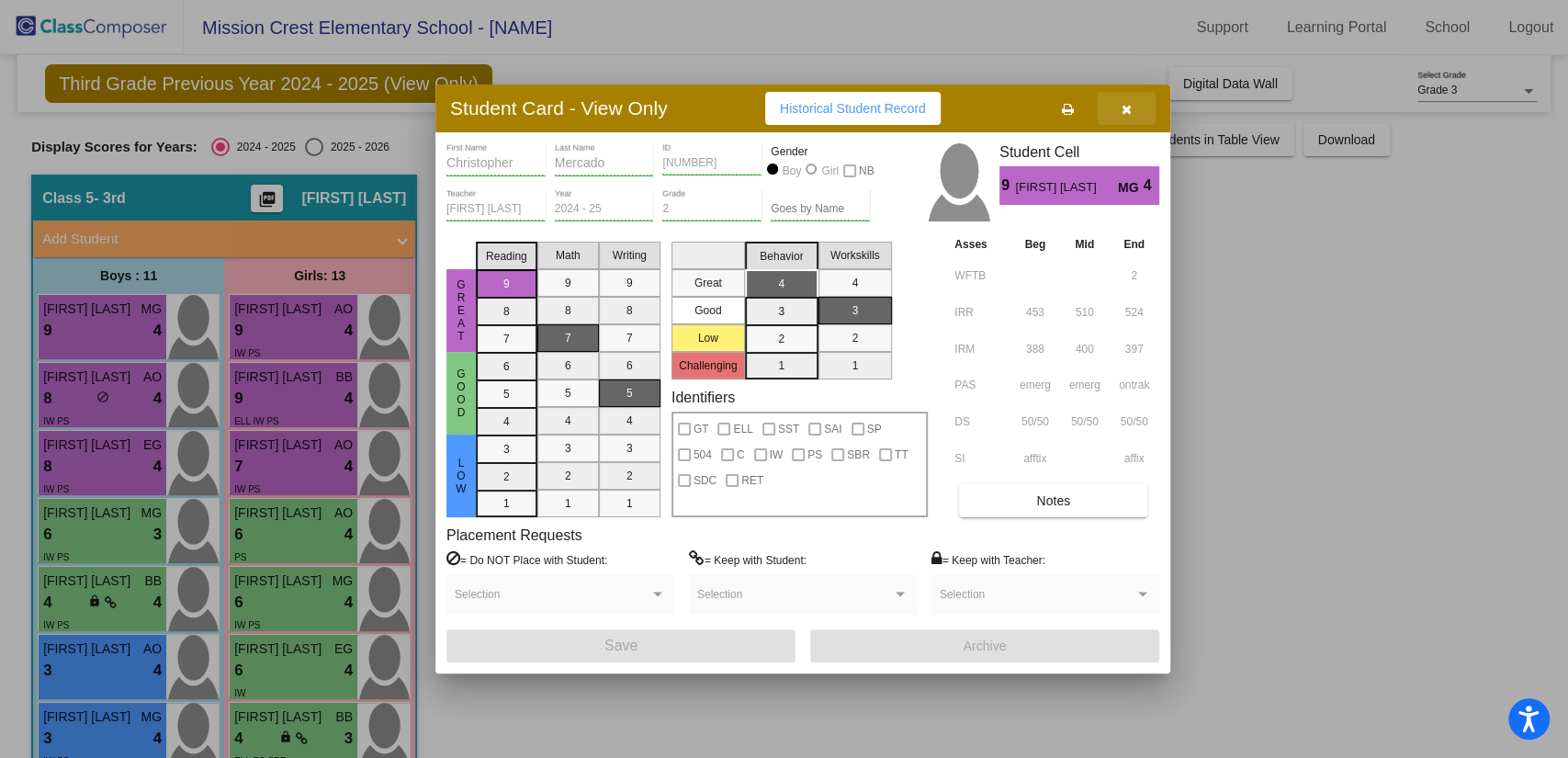 click at bounding box center [1126, 108] 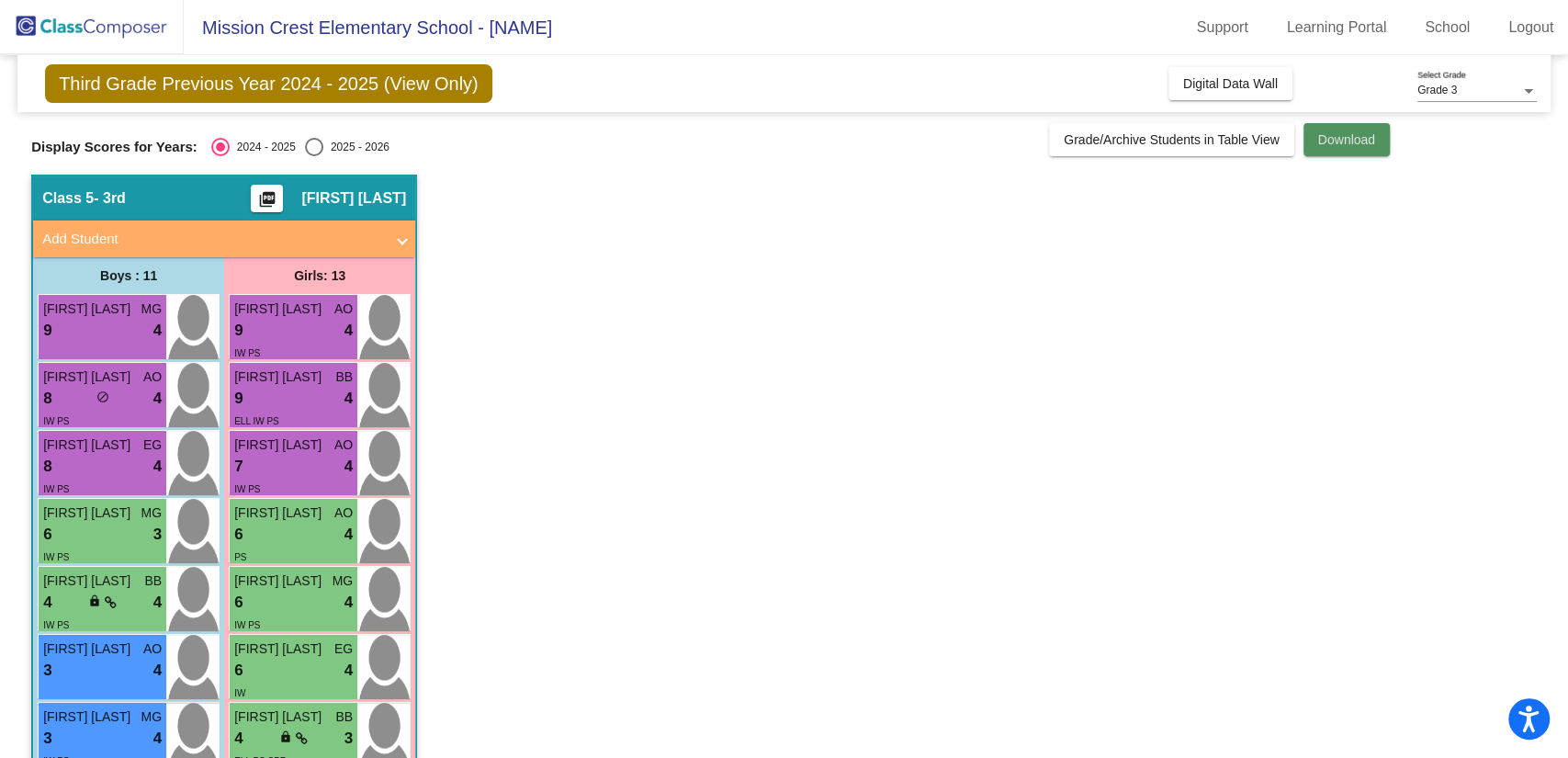 click on "Download" 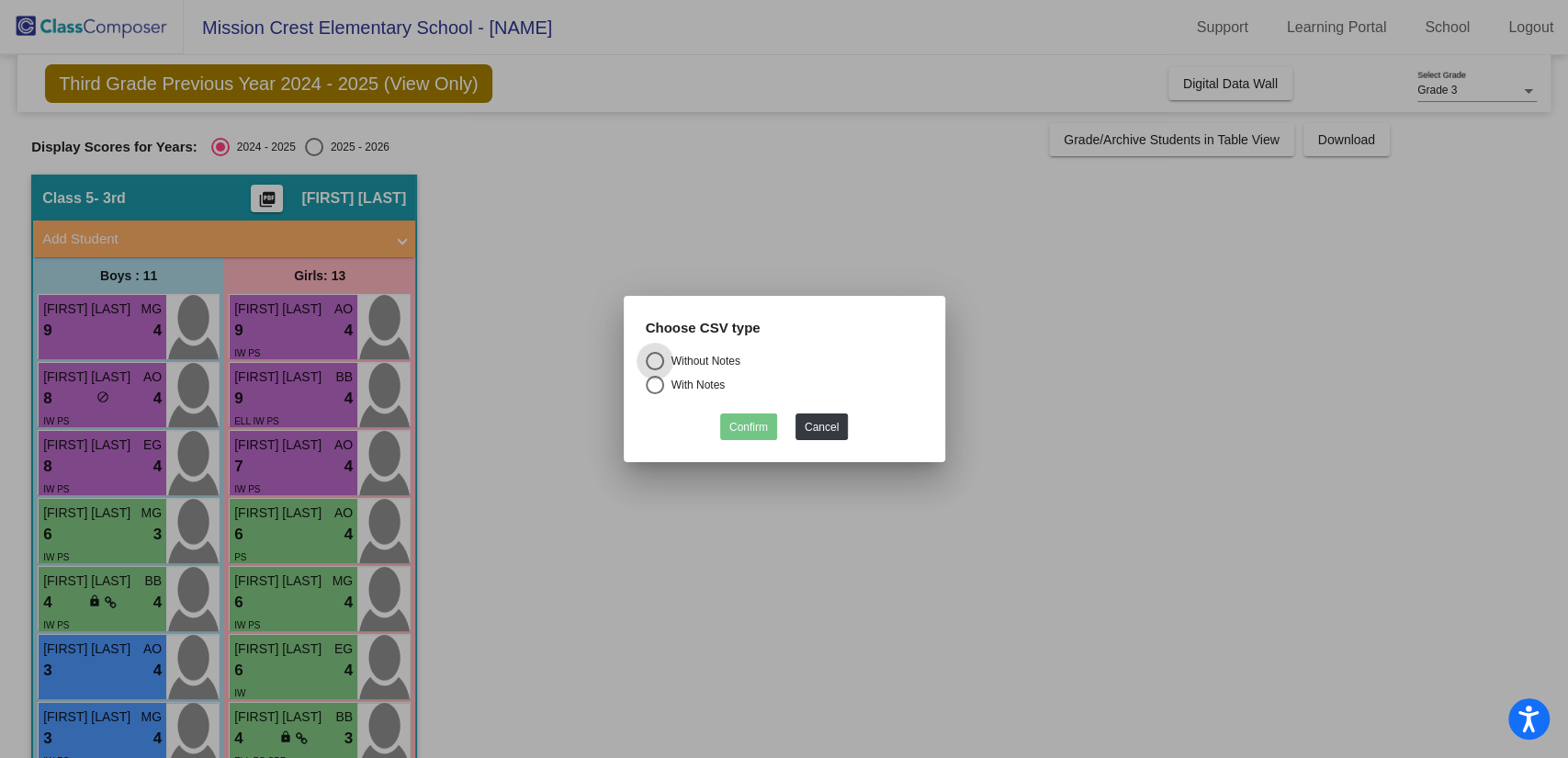click on "With Notes" at bounding box center [694, 385] 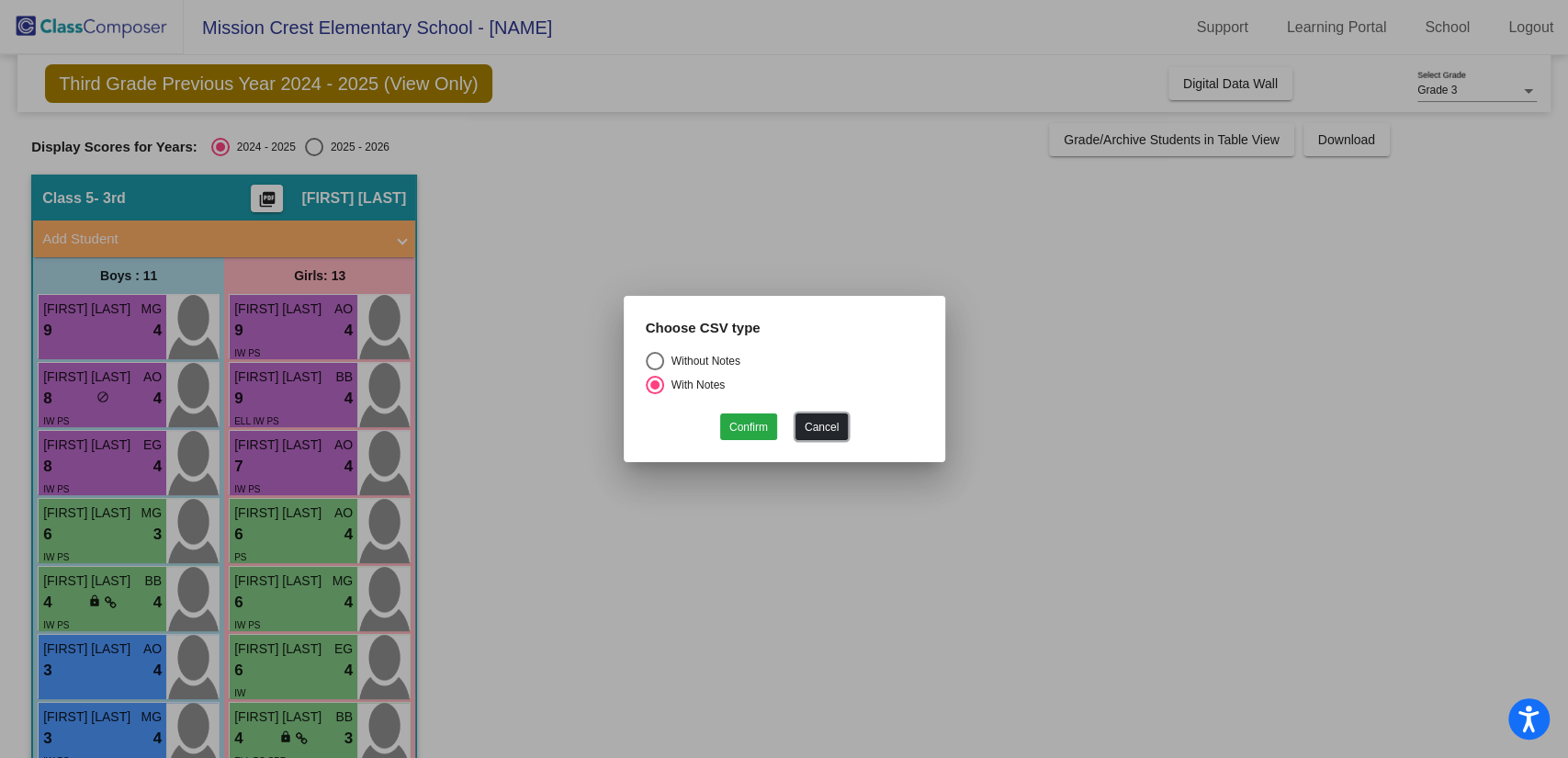 click on "Cancel" at bounding box center [821, 426] 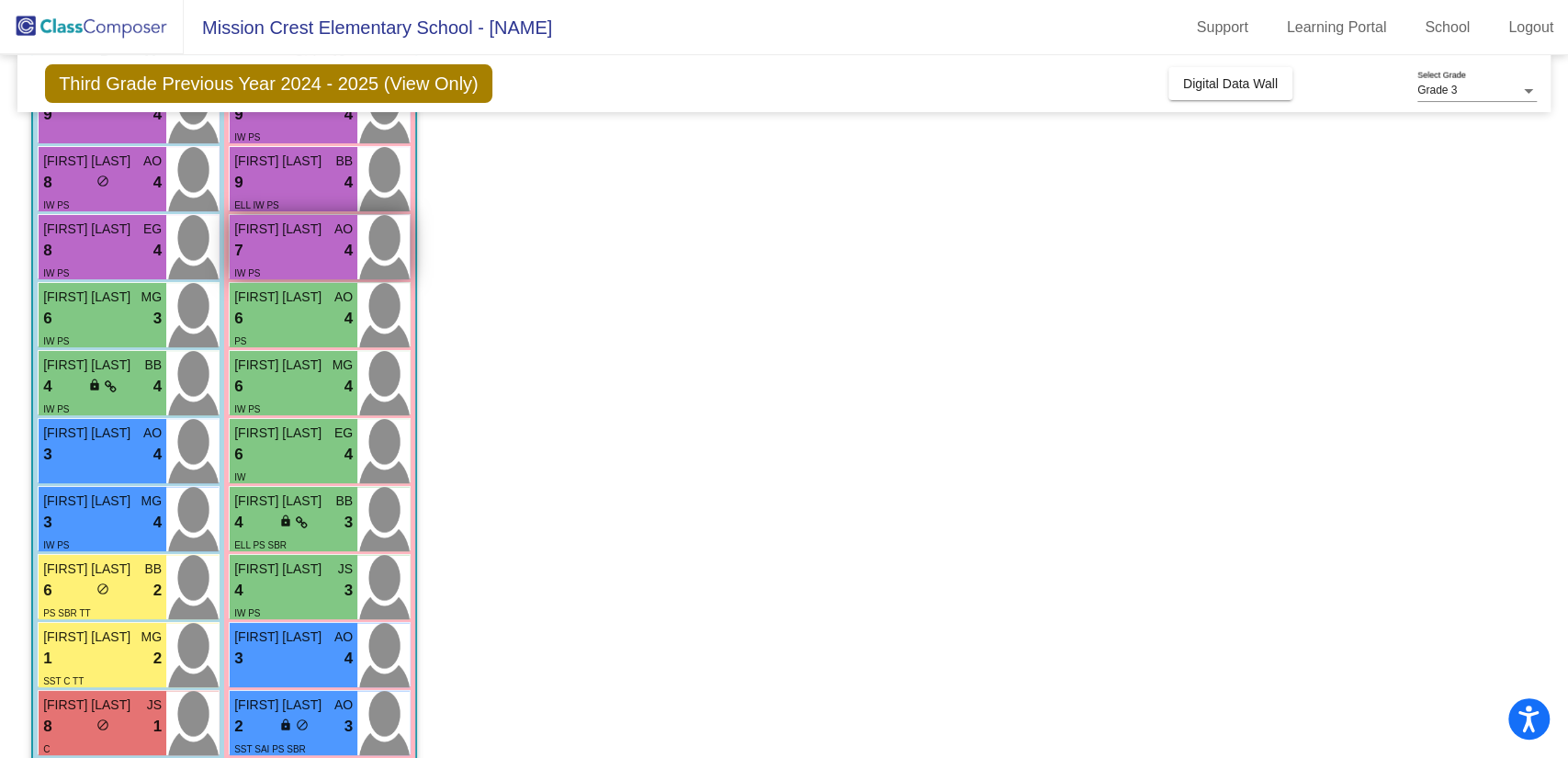 scroll, scrollTop: 228, scrollLeft: 0, axis: vertical 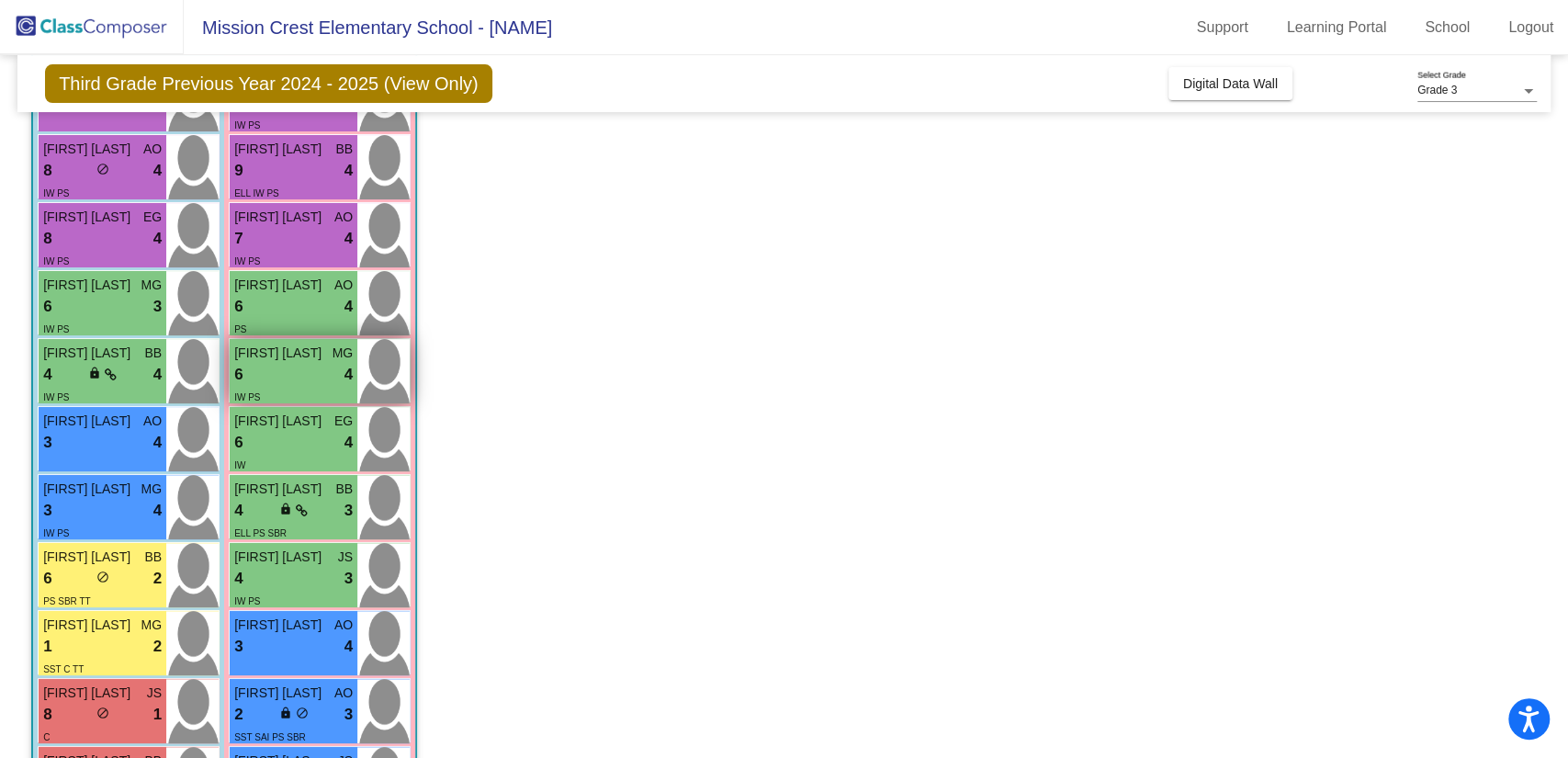 click on "6 lock do_not_disturb_alt 4" at bounding box center (293, 375) 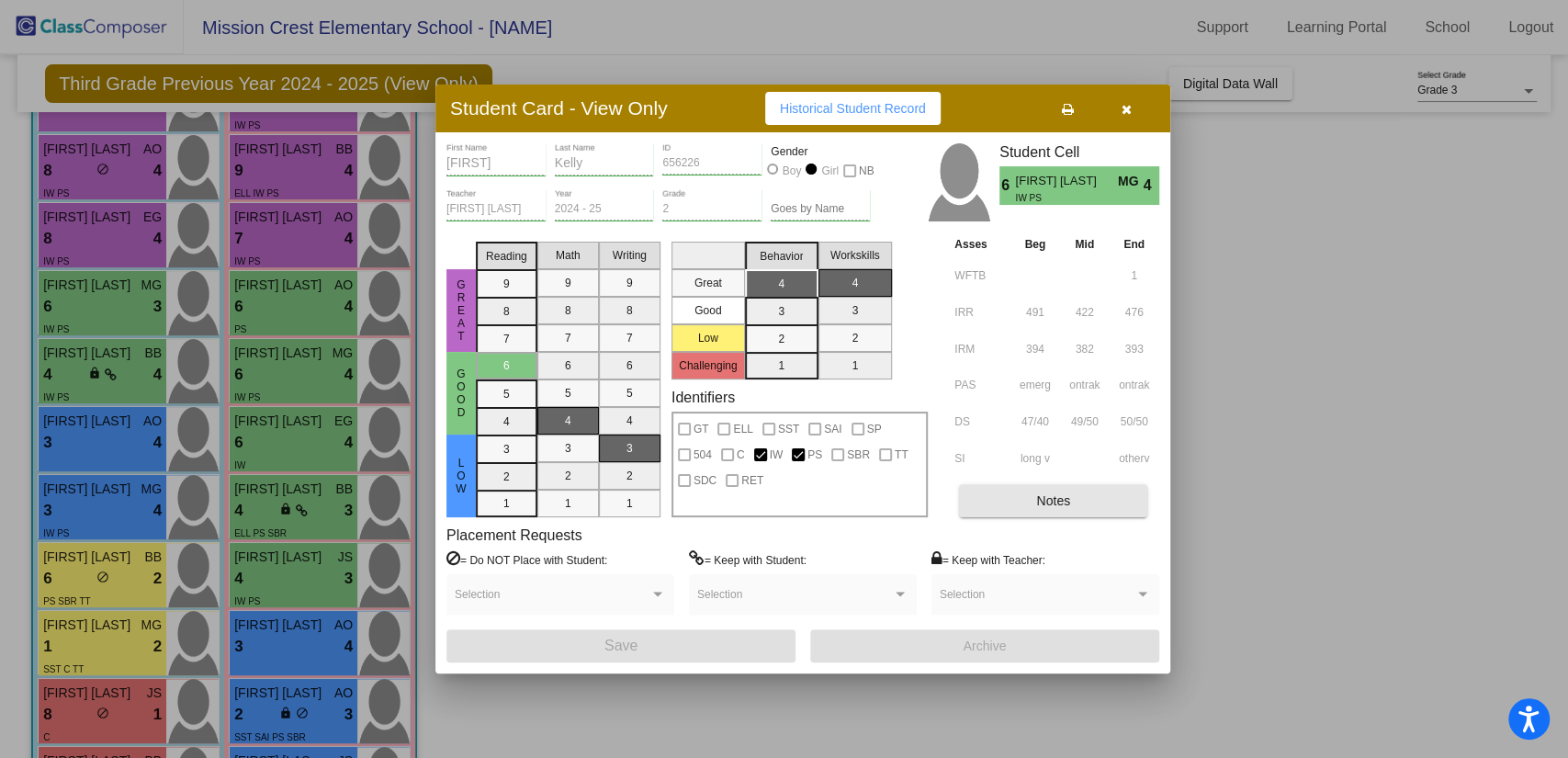 click on "Notes" at bounding box center (1053, 501) 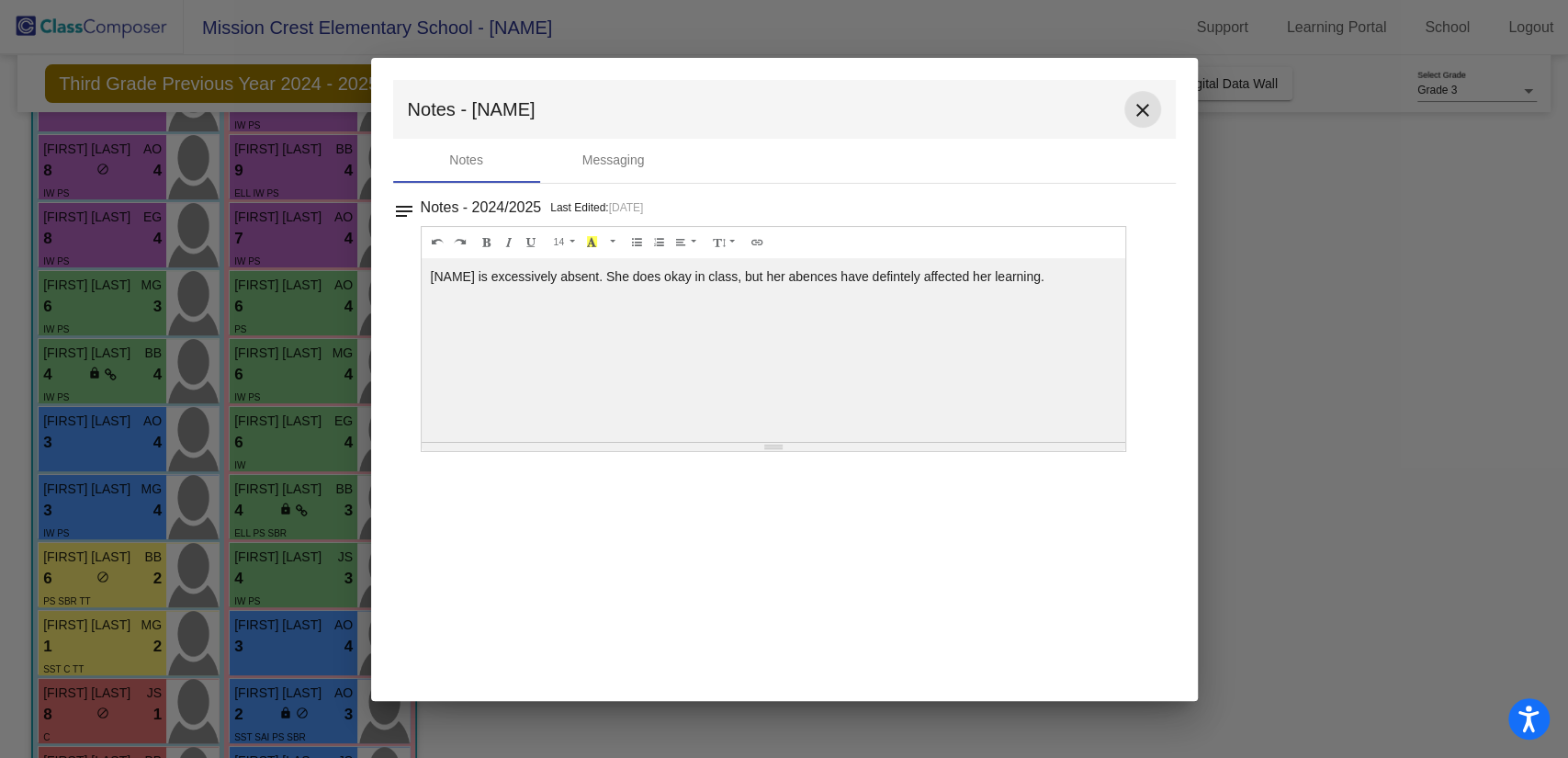 click on "close" at bounding box center [1143, 110] 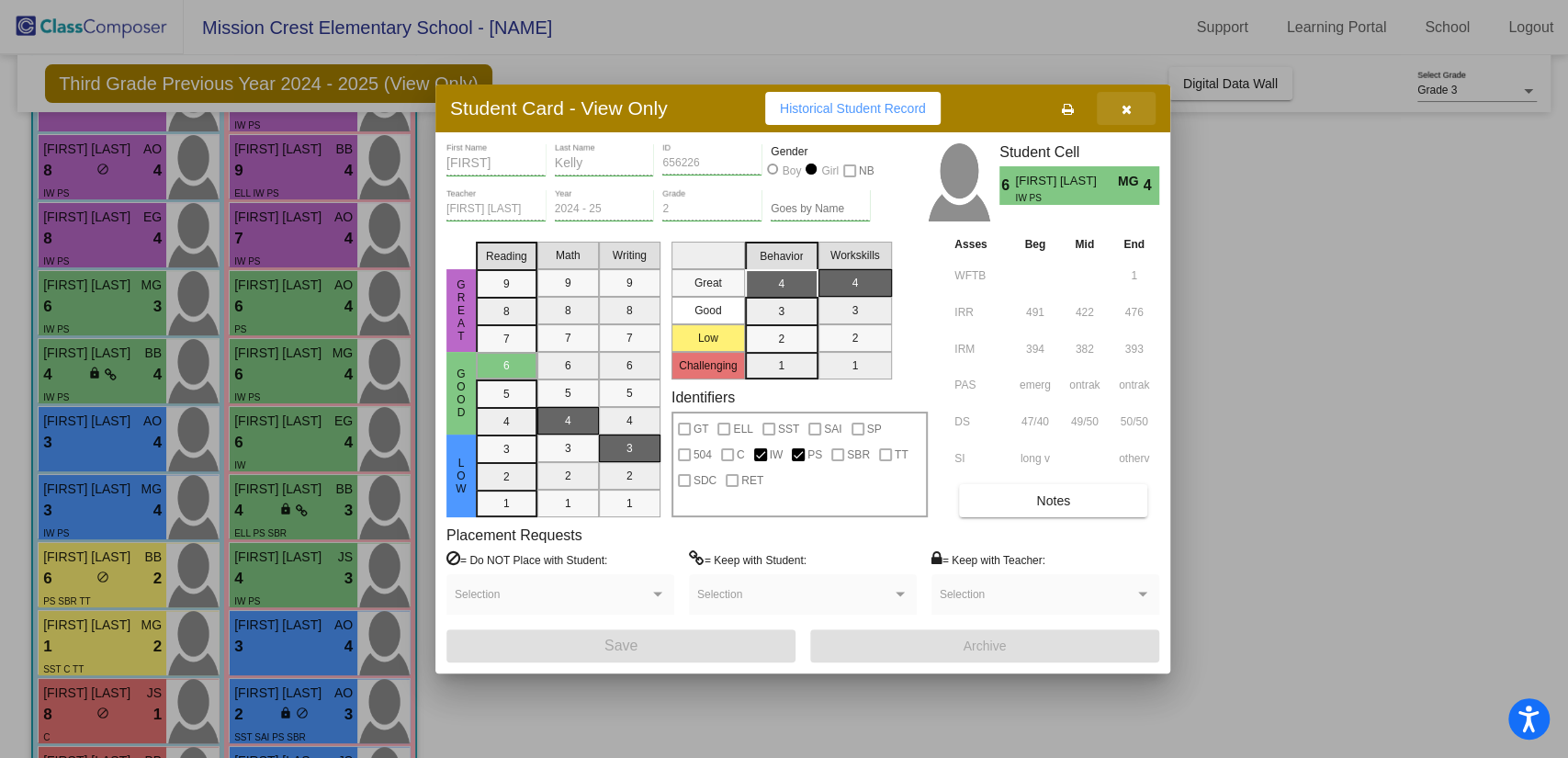 click at bounding box center [1126, 108] 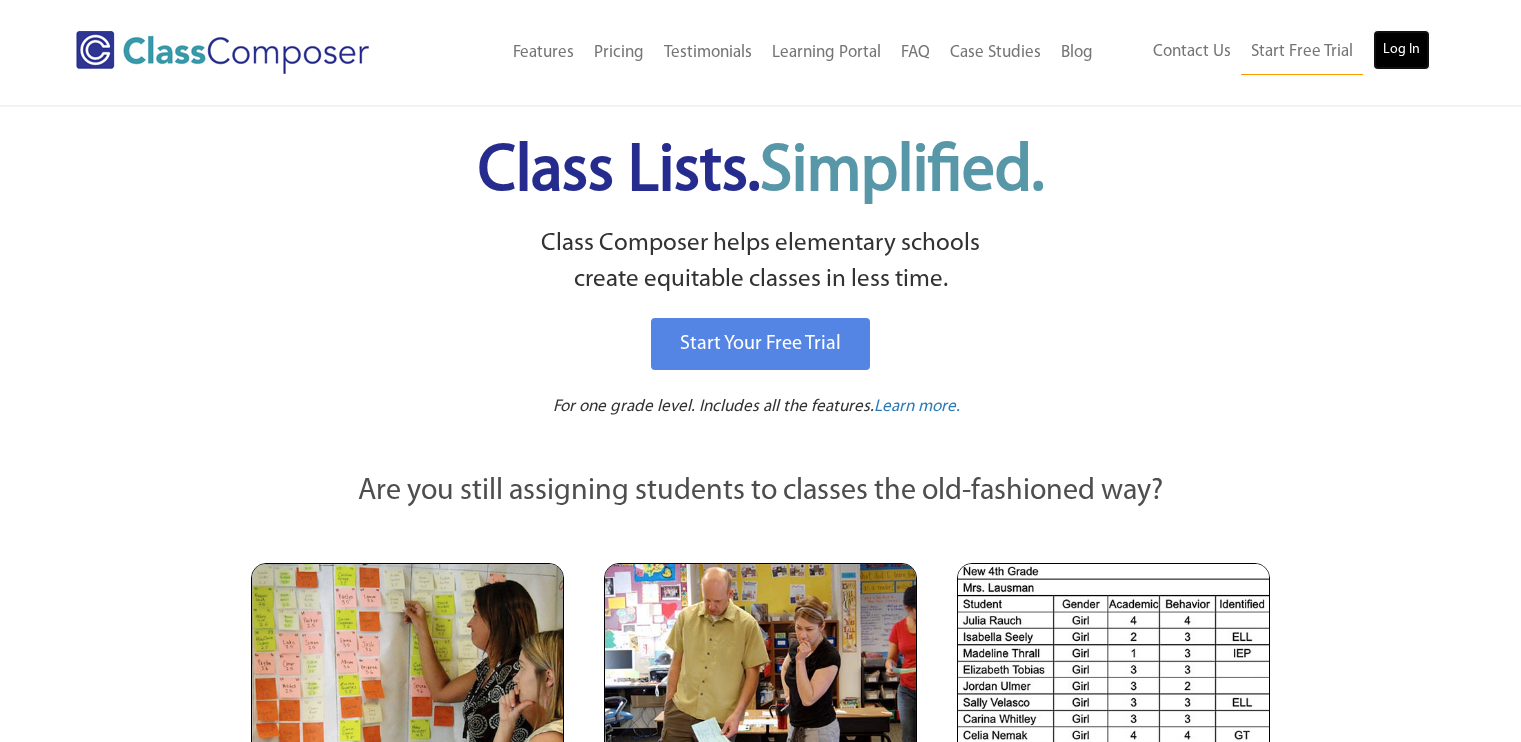 click on "Log In" at bounding box center [1401, 50] 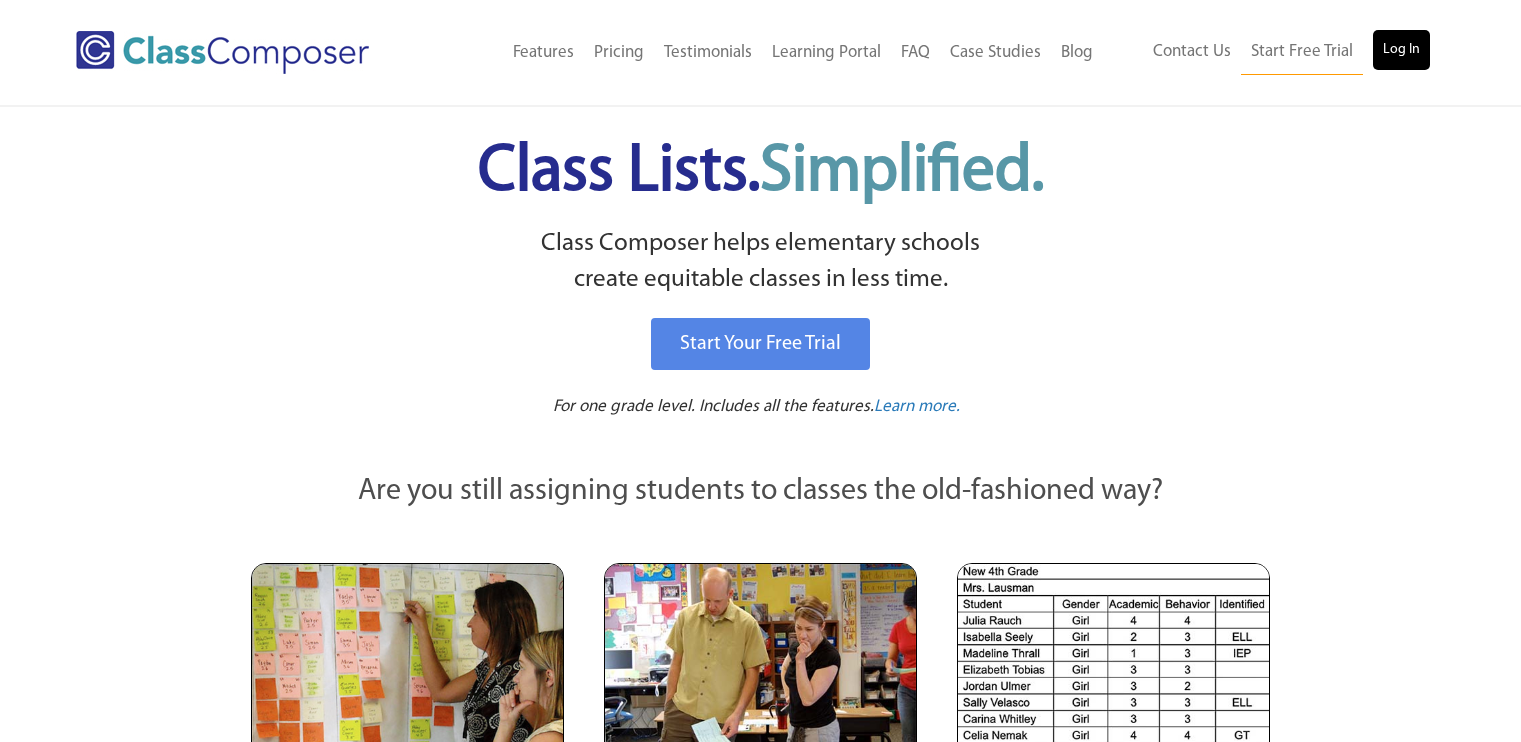 scroll, scrollTop: 0, scrollLeft: 0, axis: both 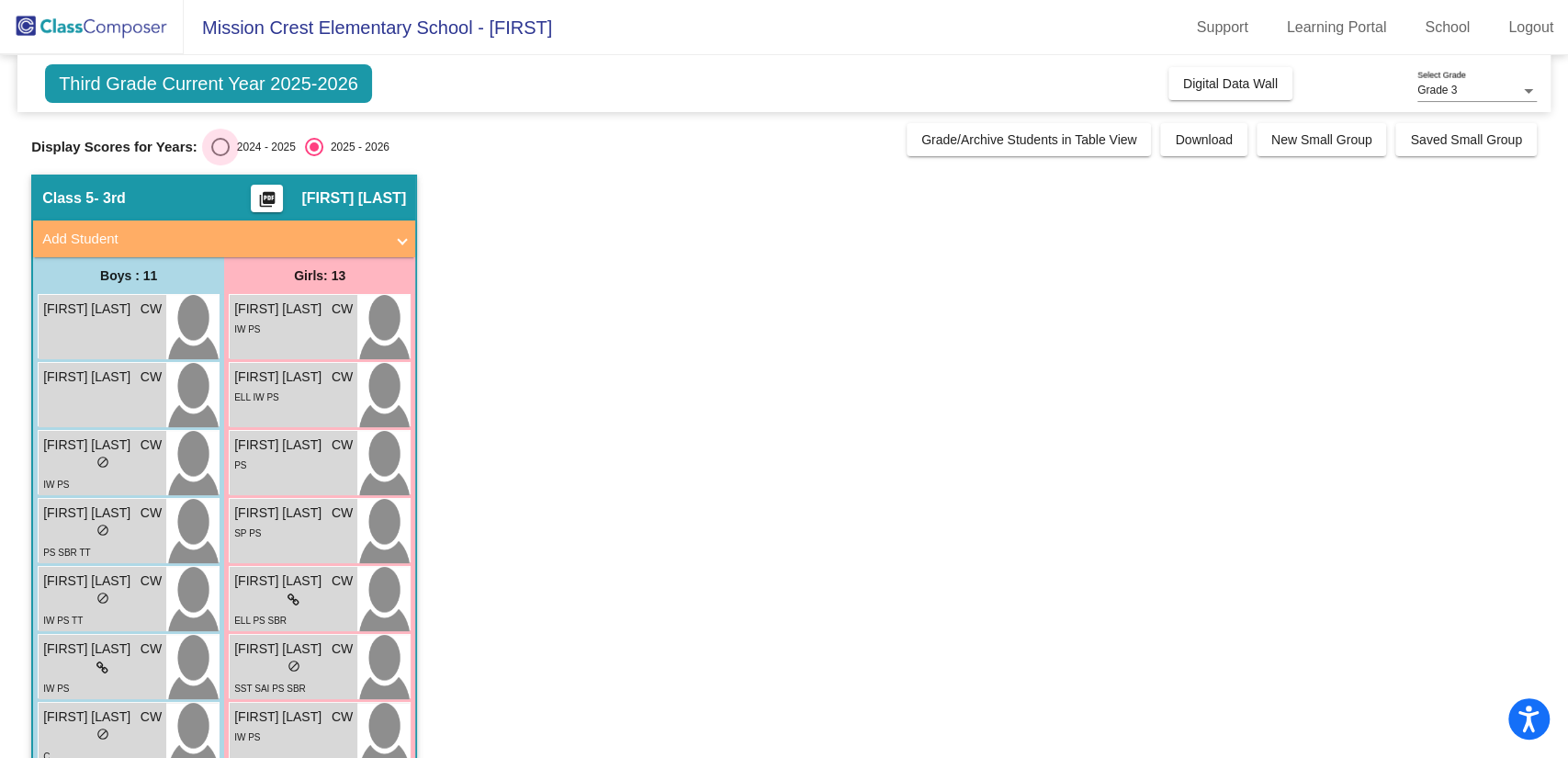click at bounding box center (220, 147) 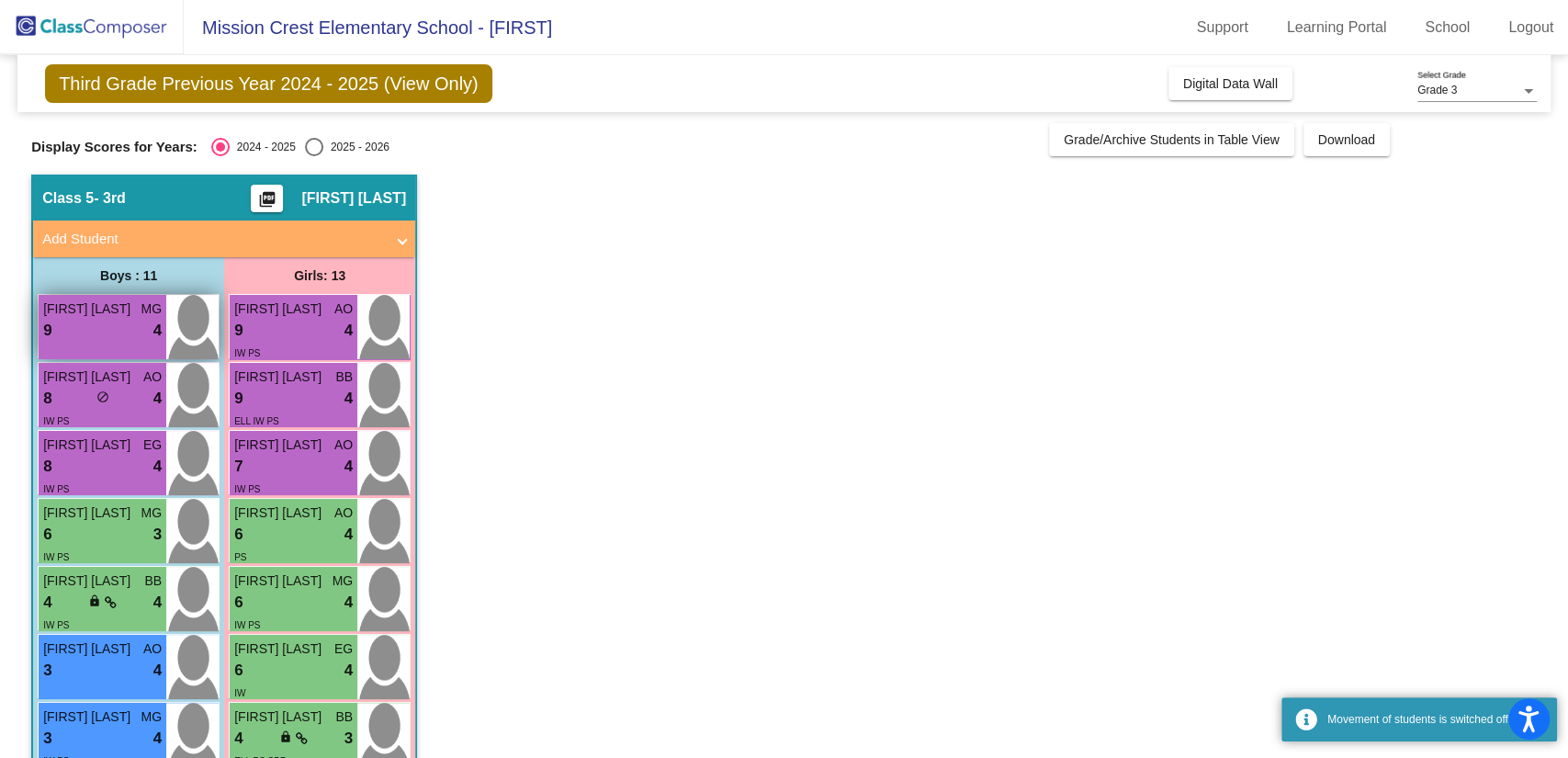 click at bounding box center (192, 327) 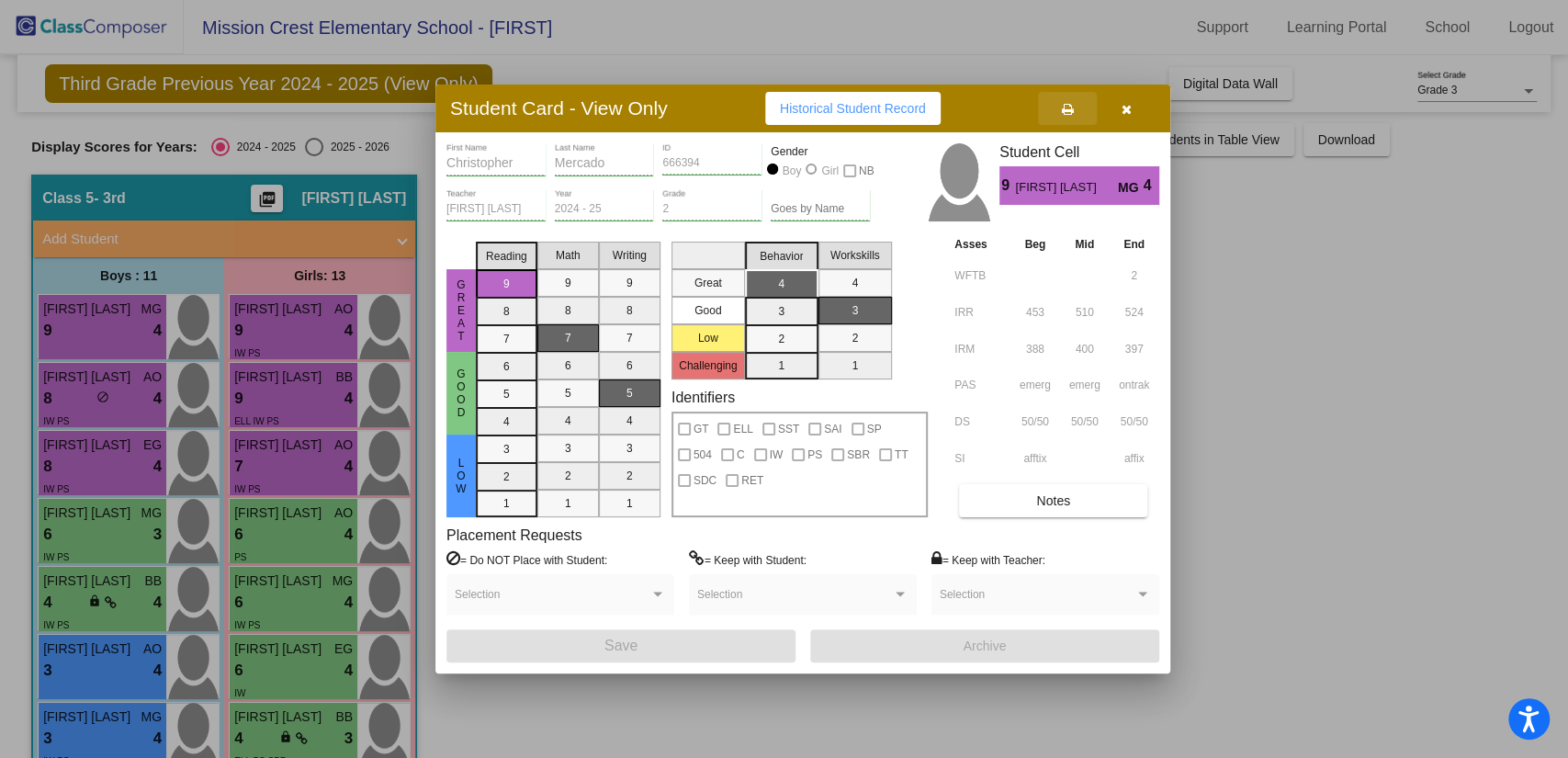 click at bounding box center [1067, 109] 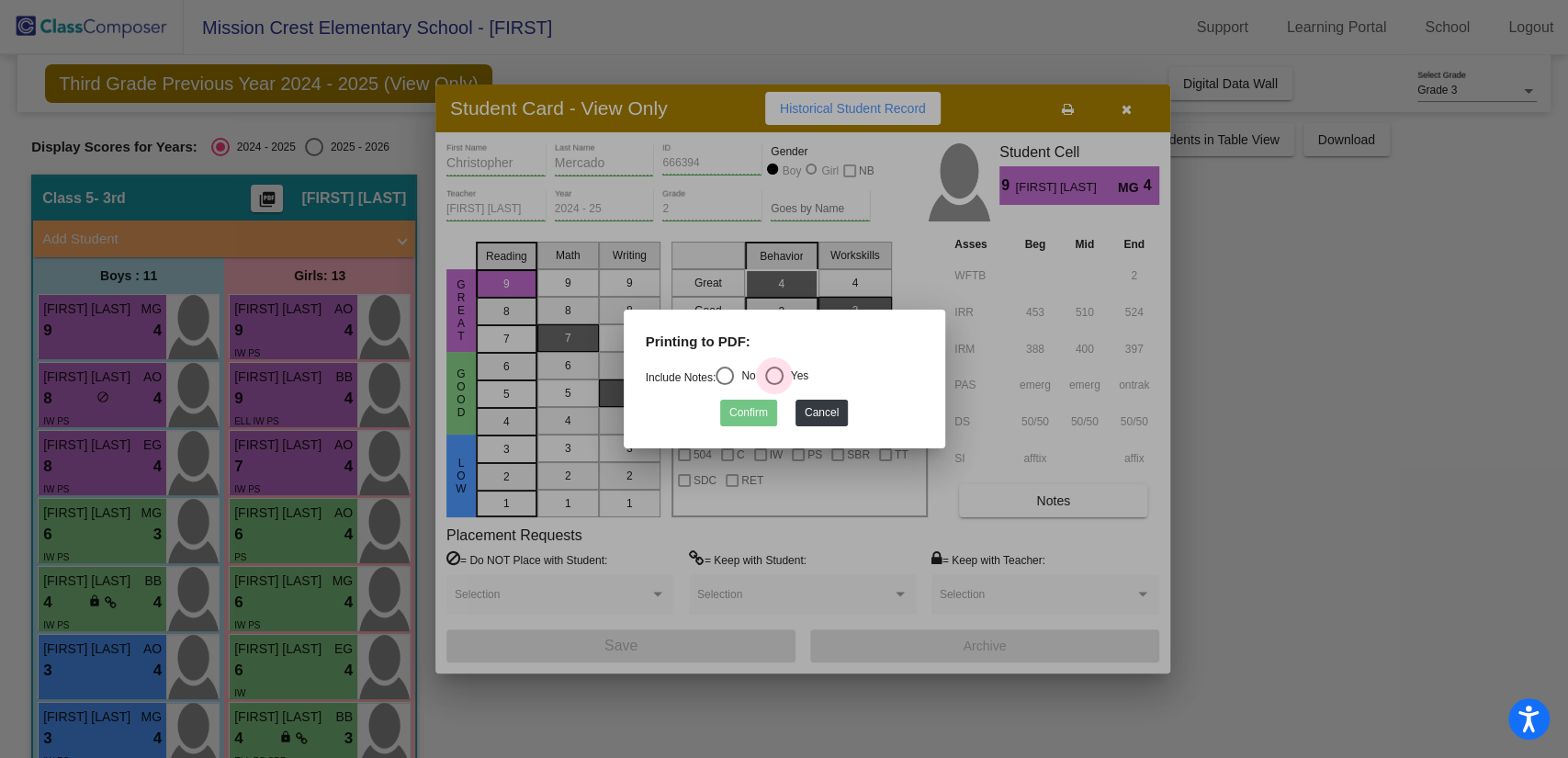 click at bounding box center [774, 376] 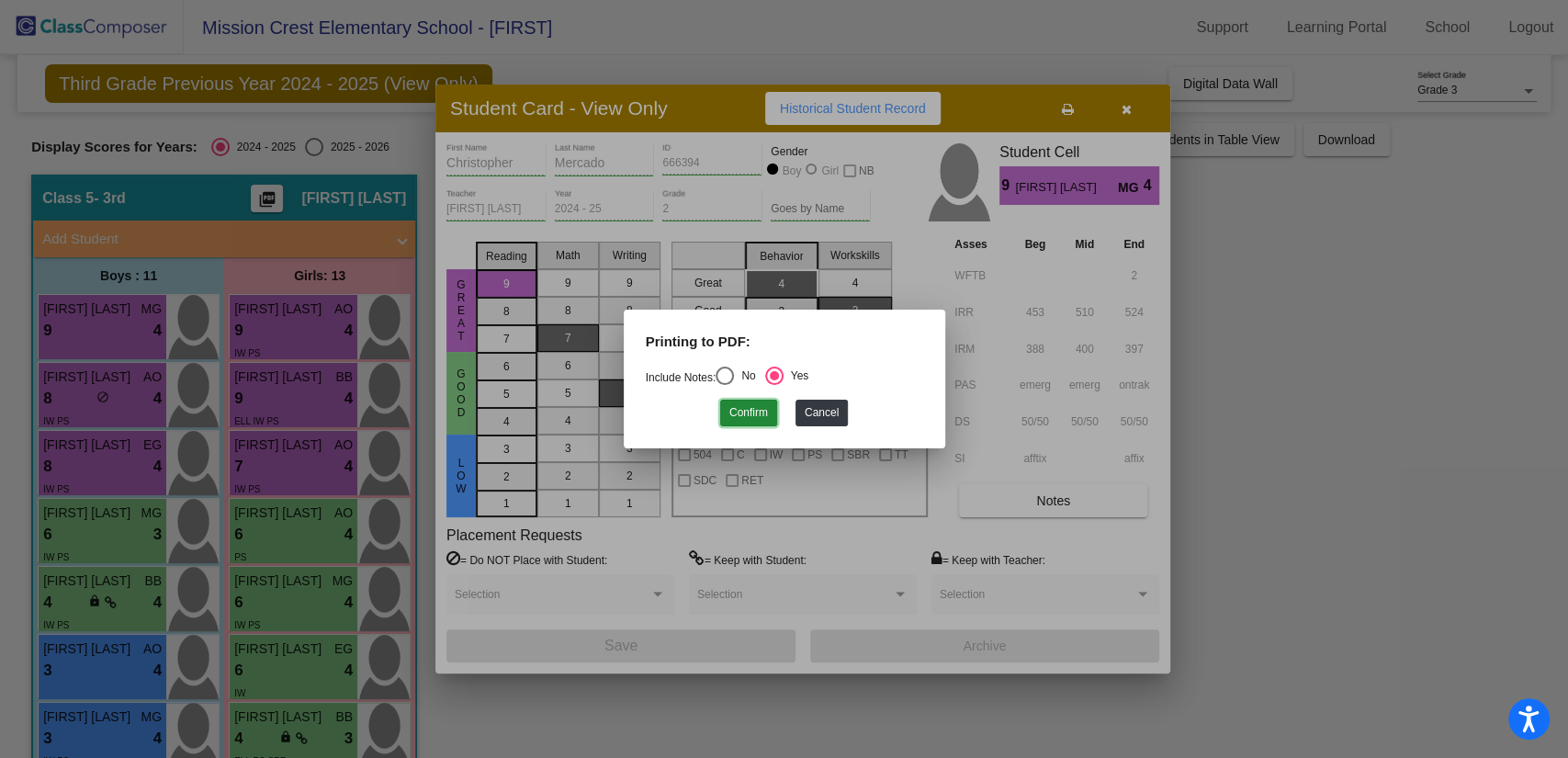 click on "Confirm" at bounding box center (749, 413) 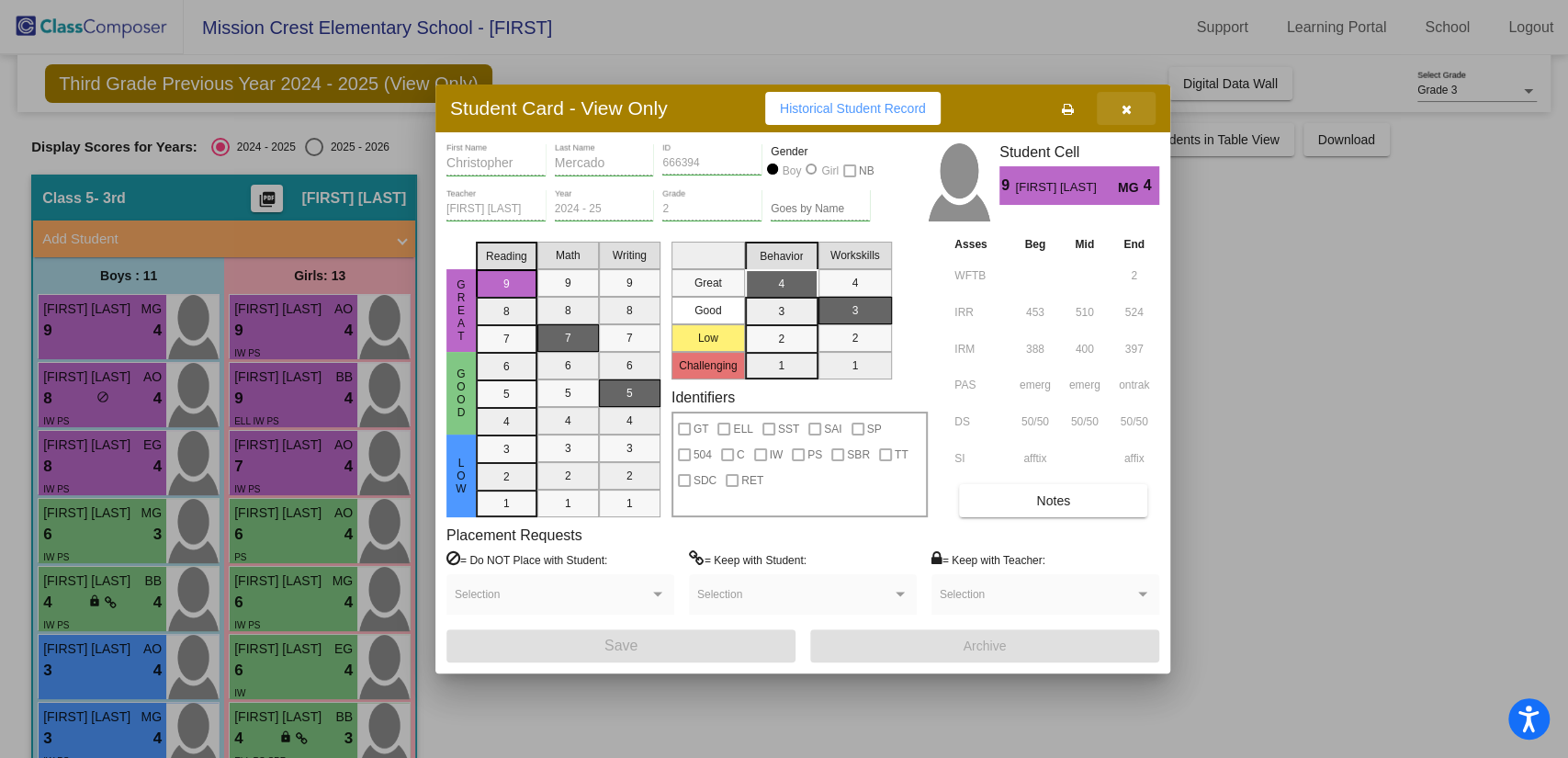 click at bounding box center (1126, 109) 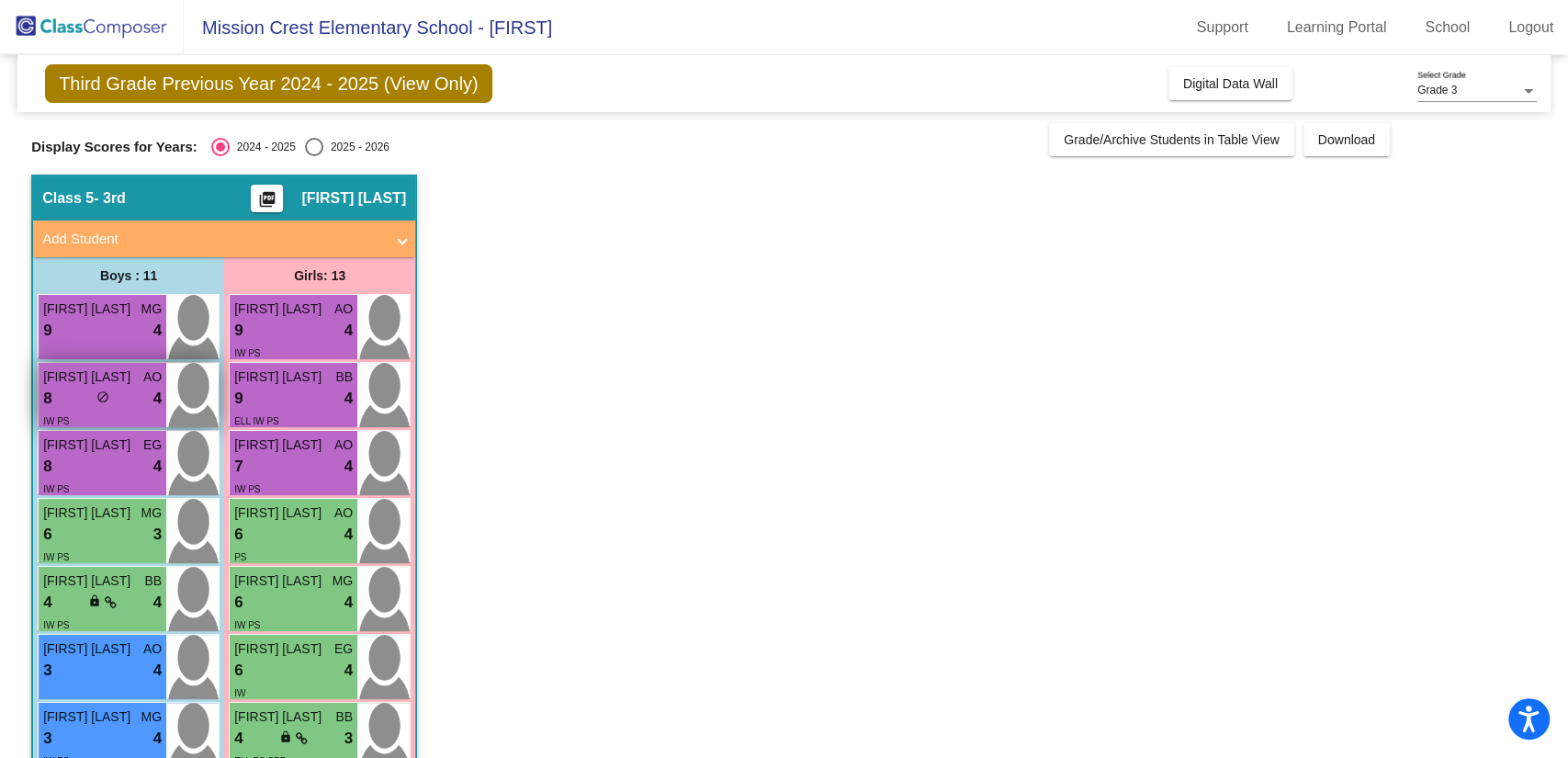 click on "8 lock do_not_disturb_alt 4" at bounding box center [102, 399] 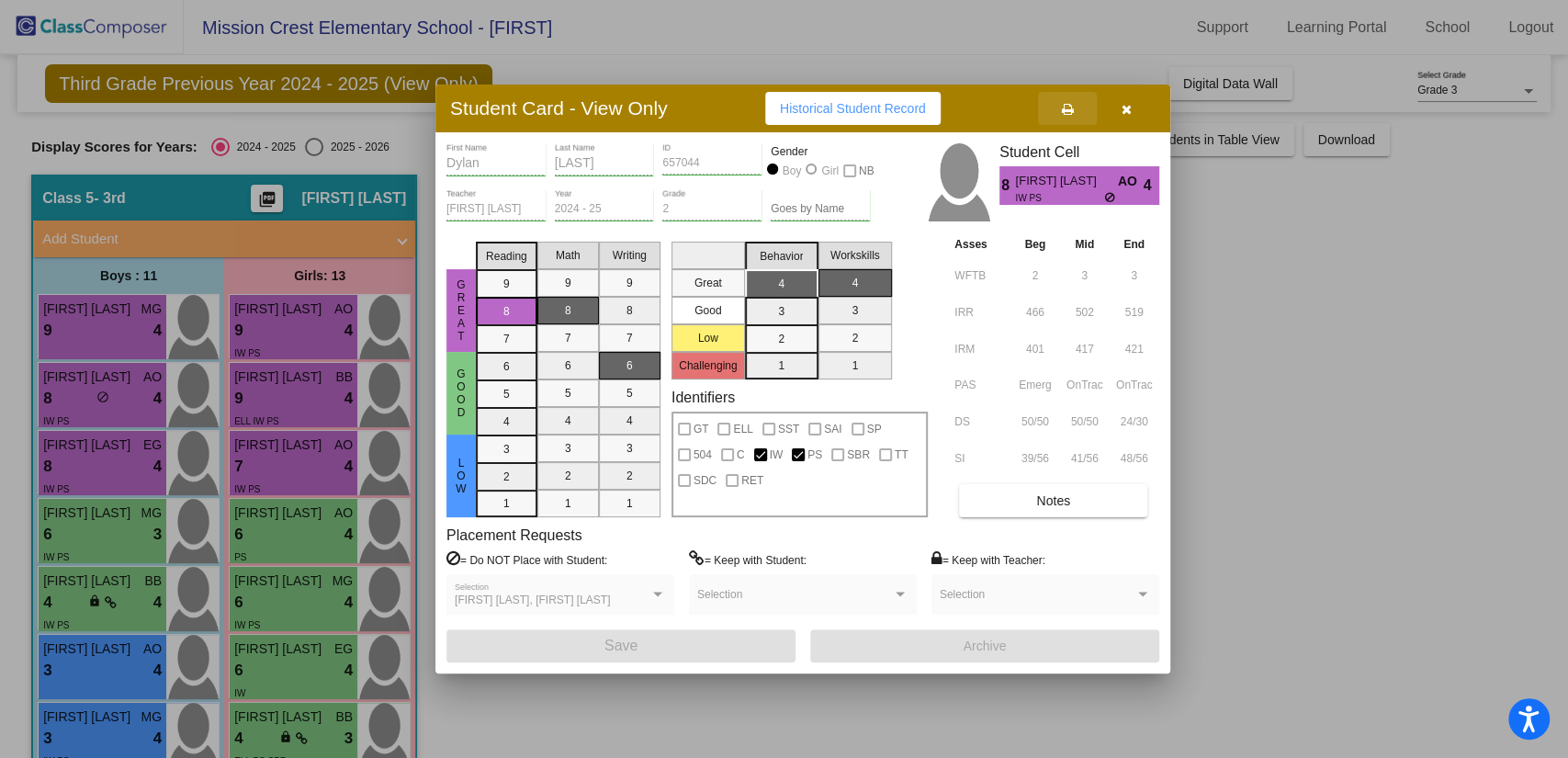 click at bounding box center [1067, 108] 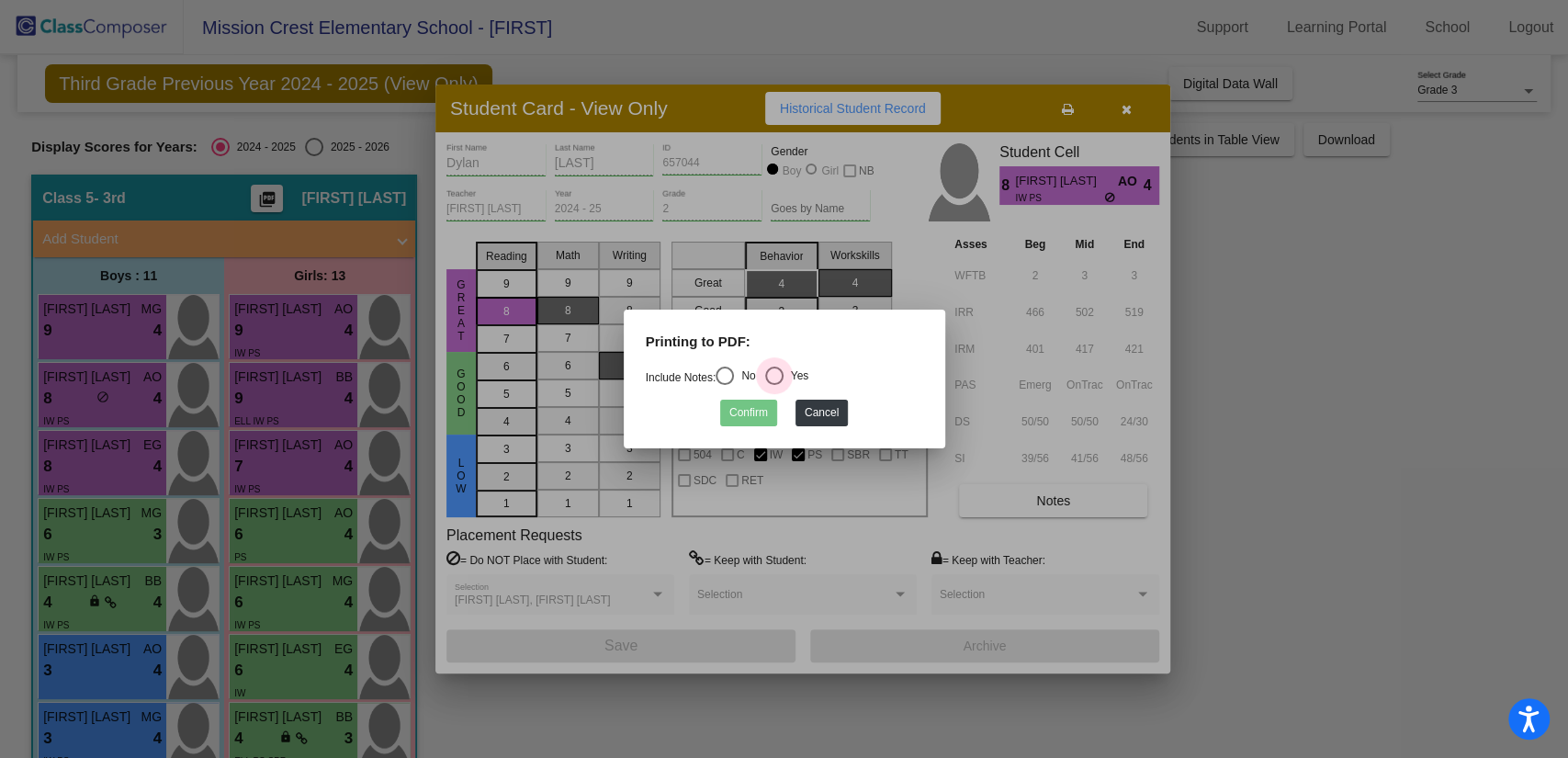 click at bounding box center (774, 376) 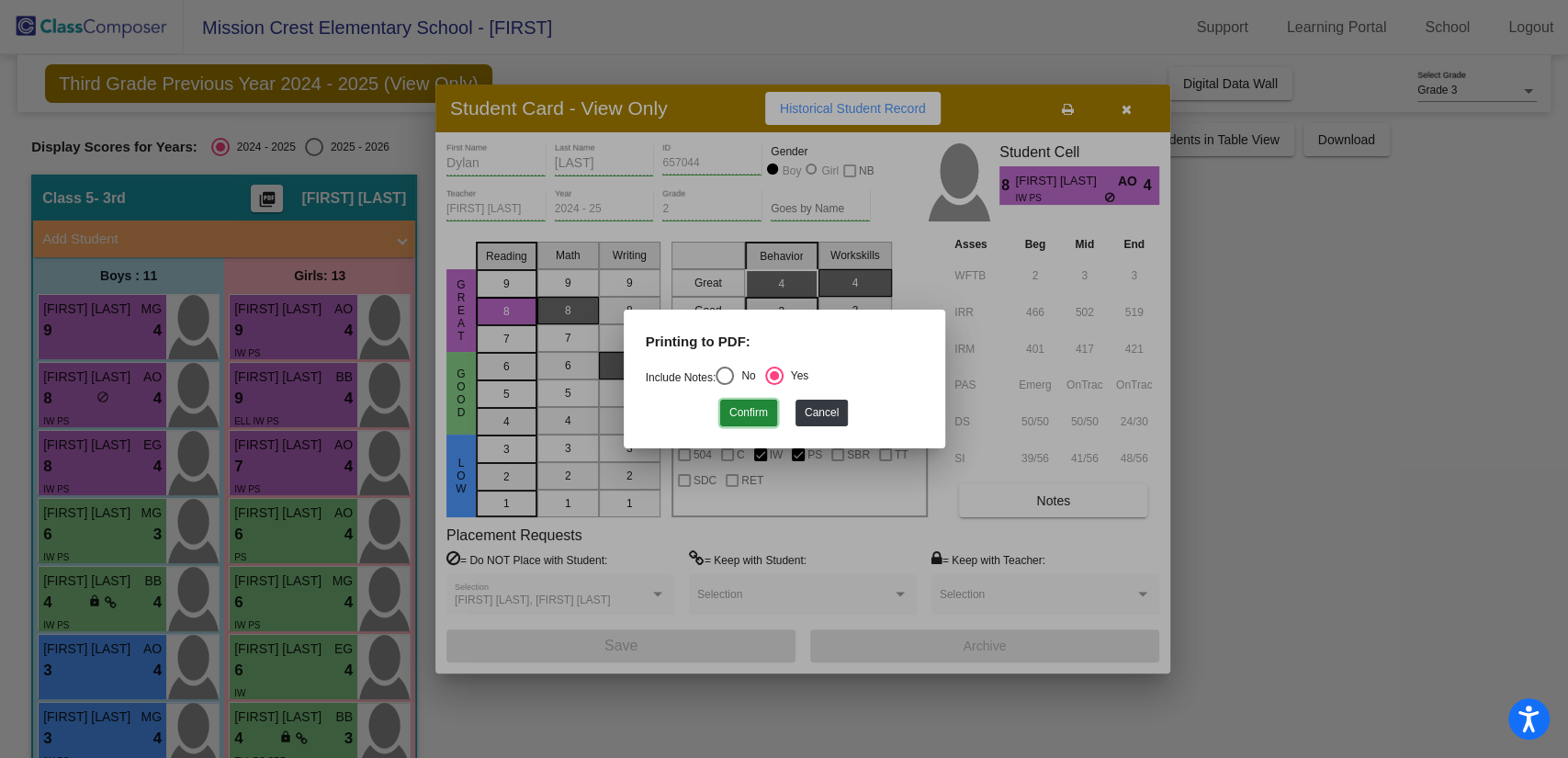 click on "Confirm" at bounding box center (749, 413) 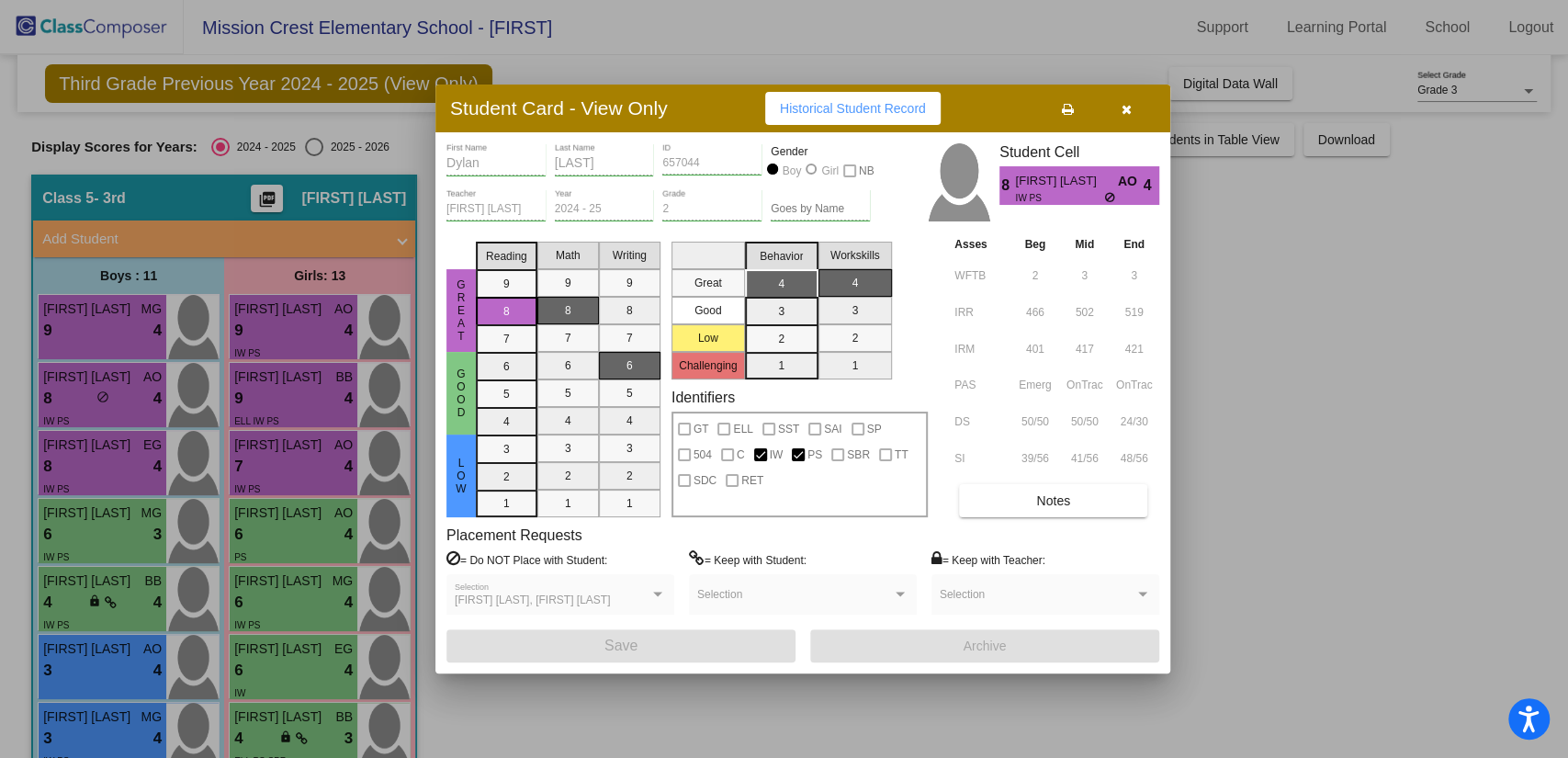 click at bounding box center (784, 379) 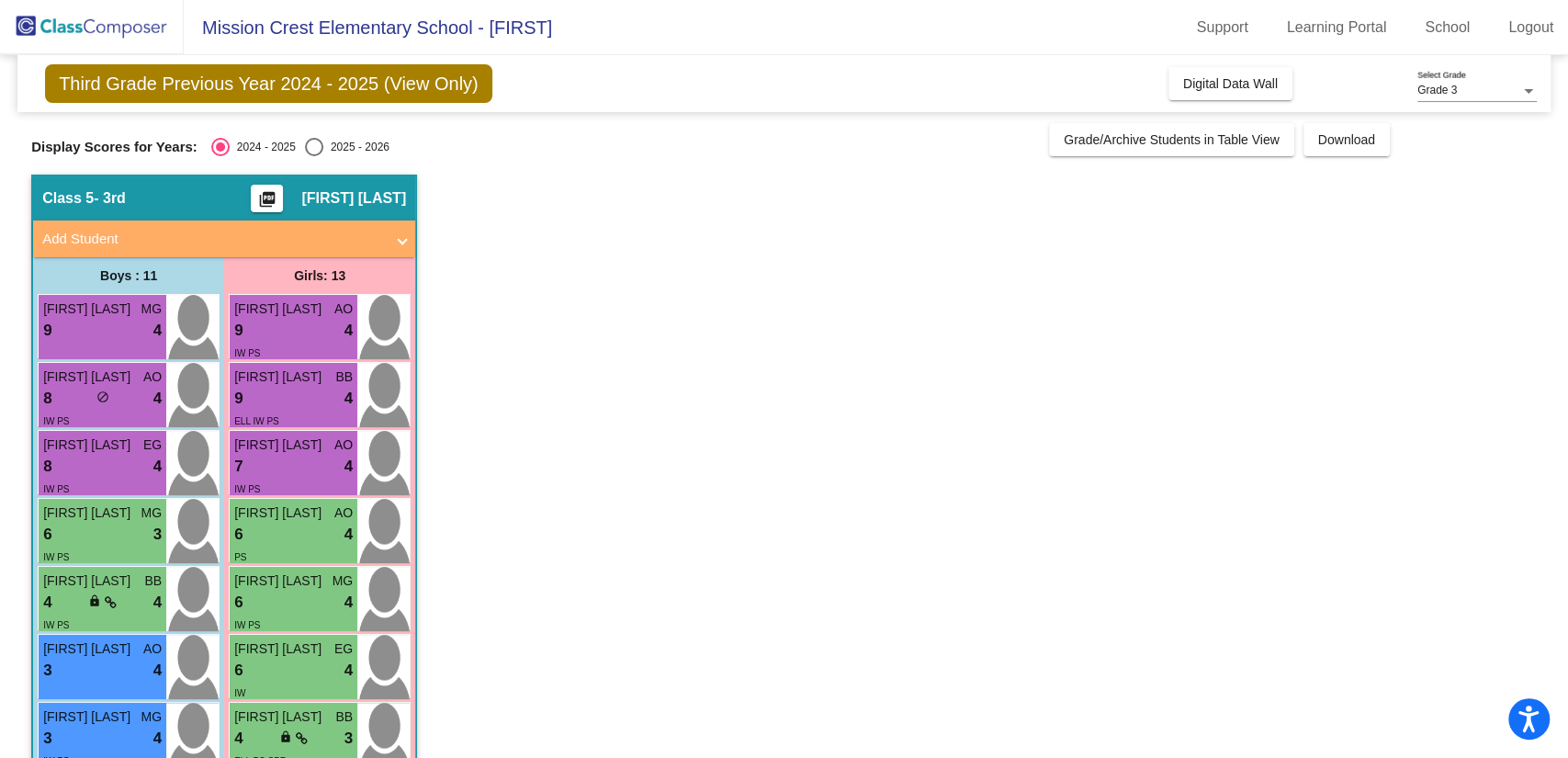 click on "Liam De La Cruz" at bounding box center (89, 445) 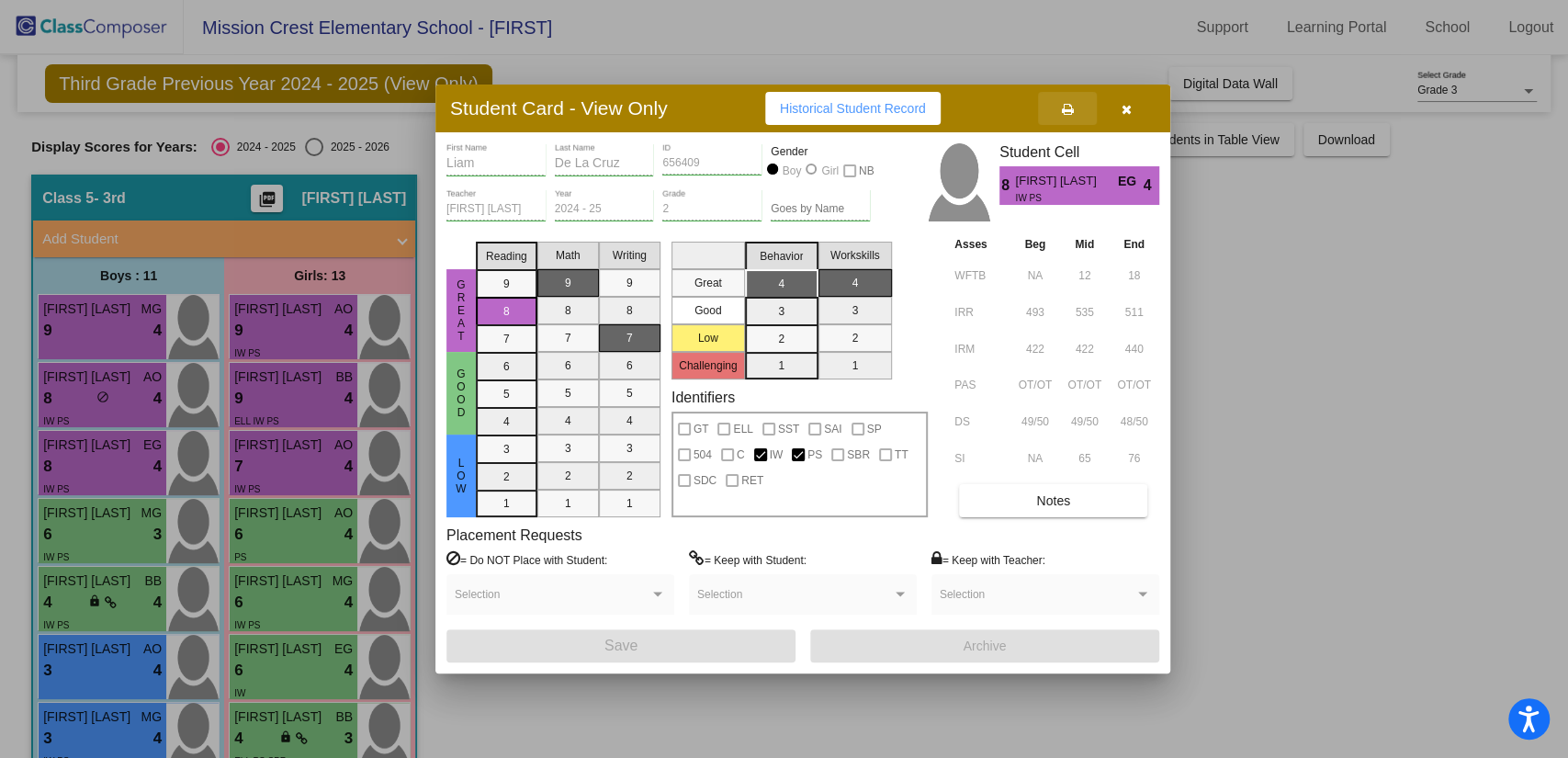 click at bounding box center (1067, 109) 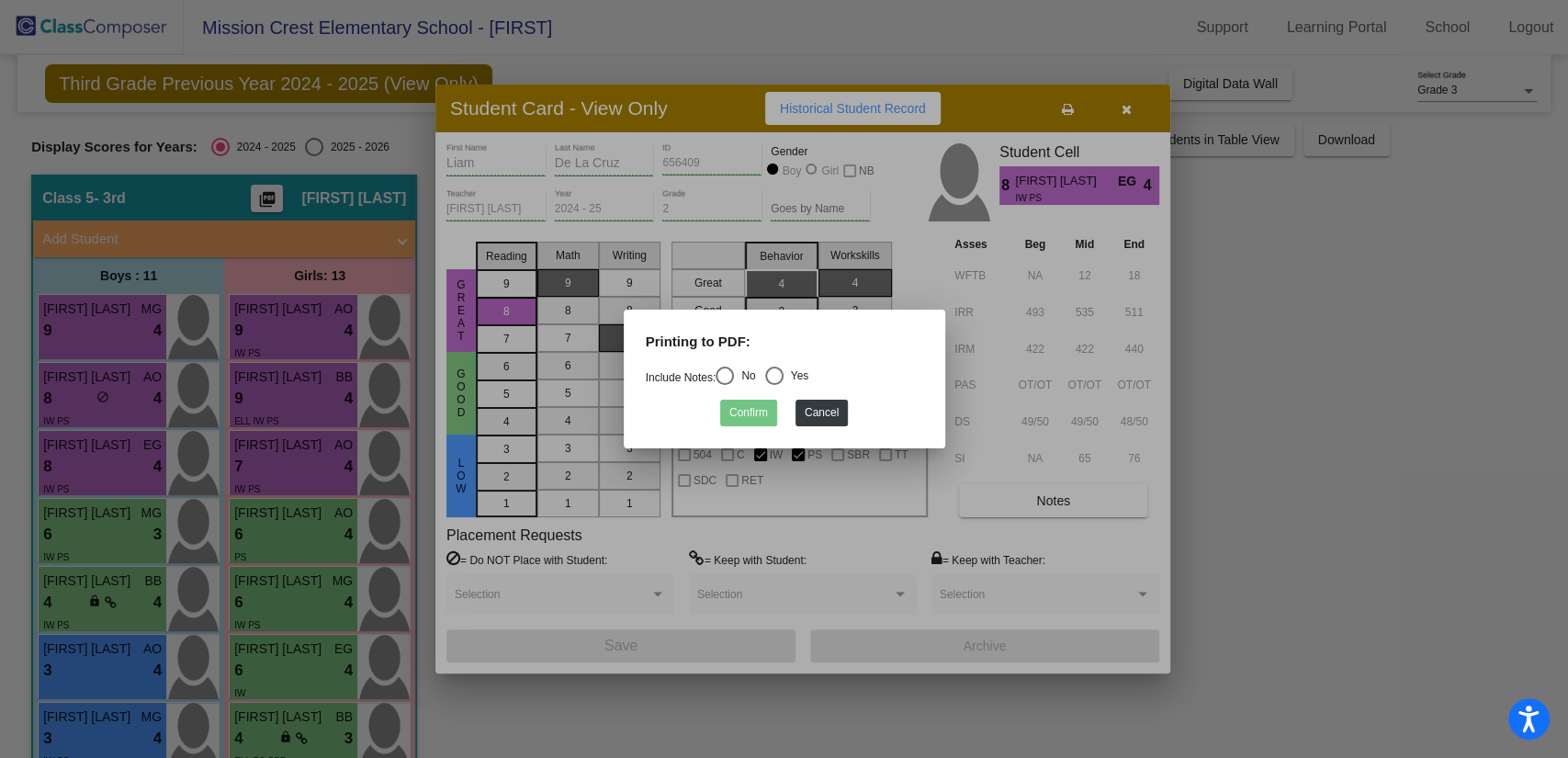 click on "Include Notes:      No        Yes" at bounding box center (784, 379) 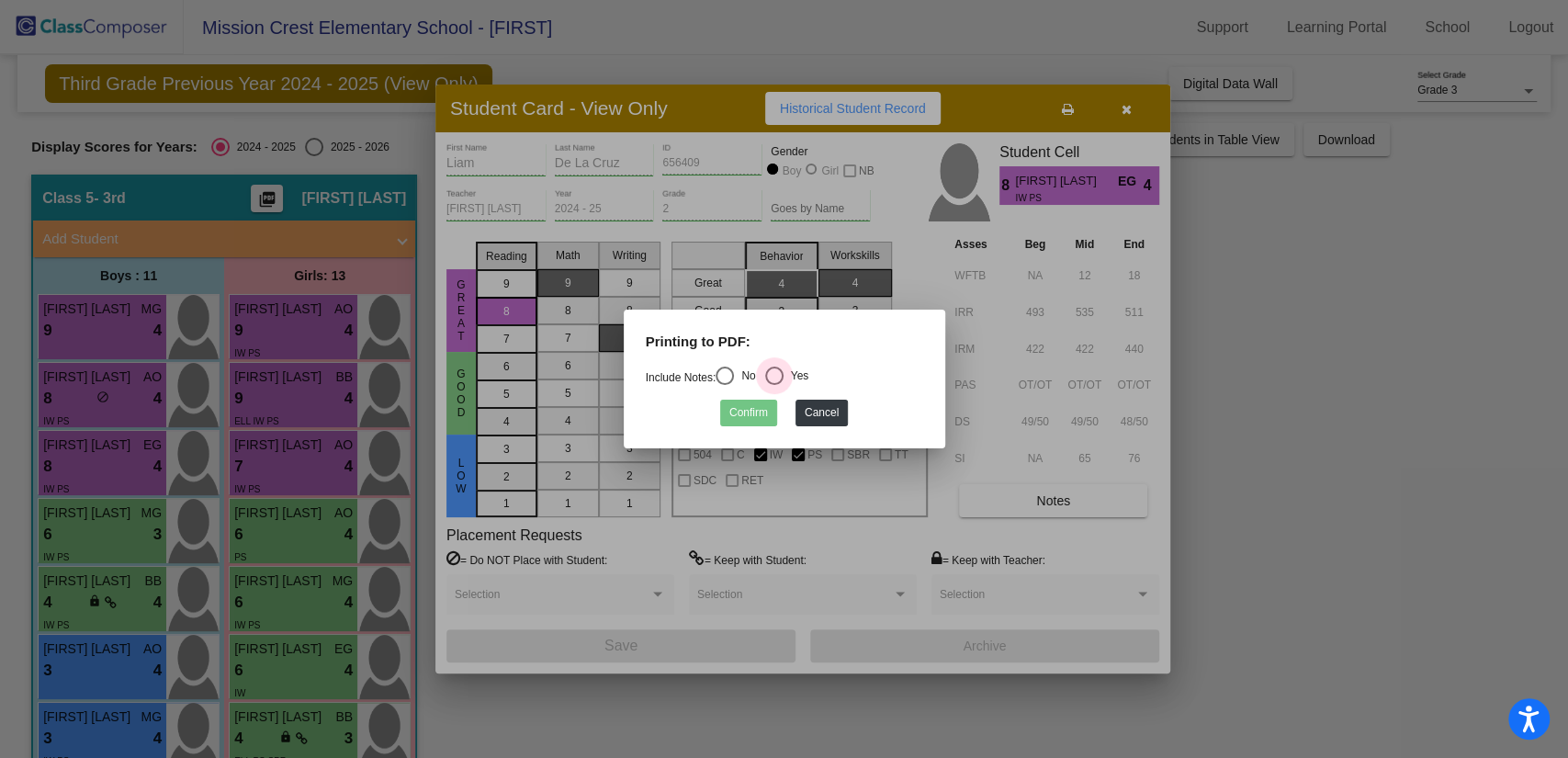 click at bounding box center (774, 376) 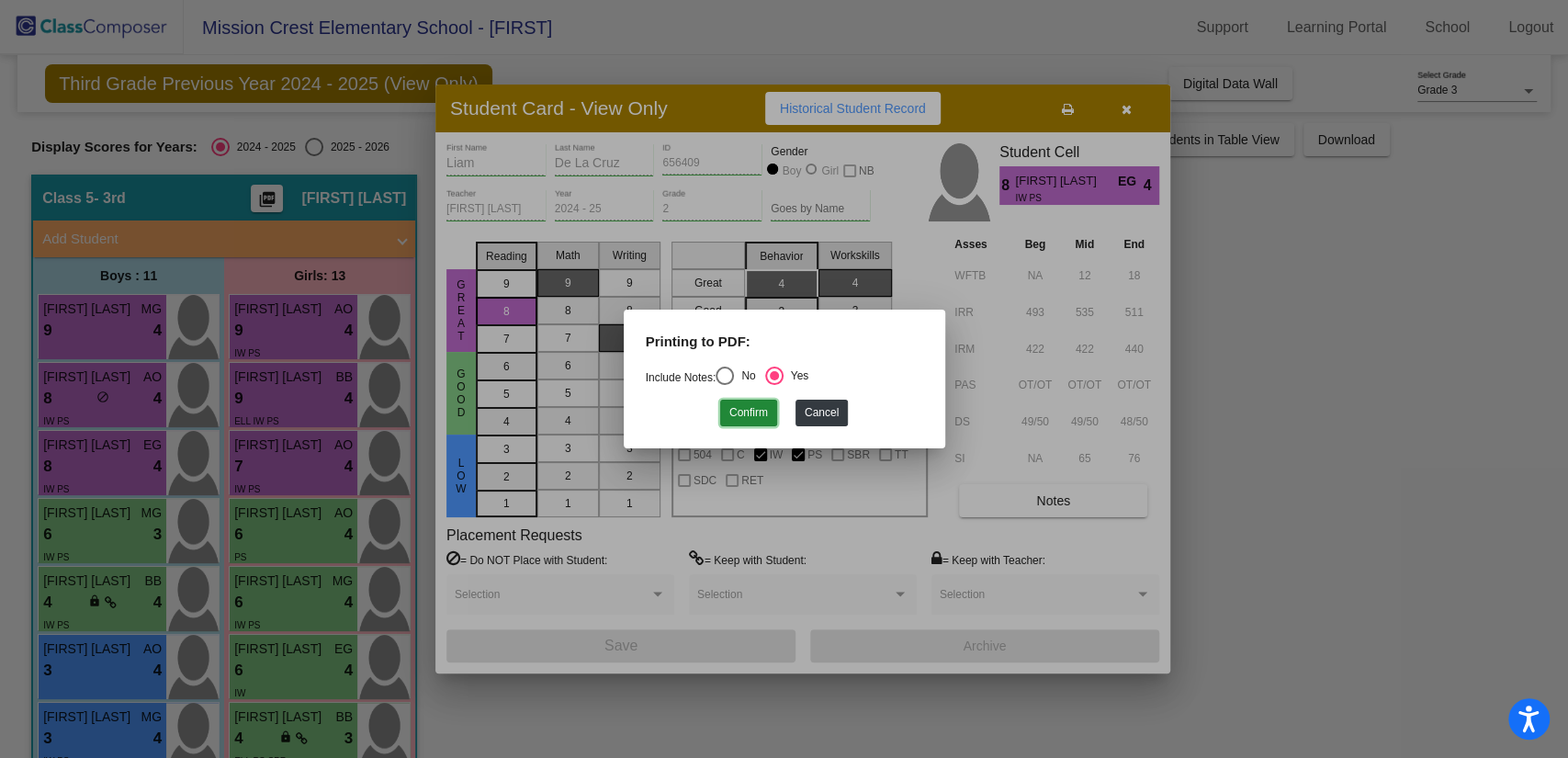 click on "Confirm" at bounding box center (749, 413) 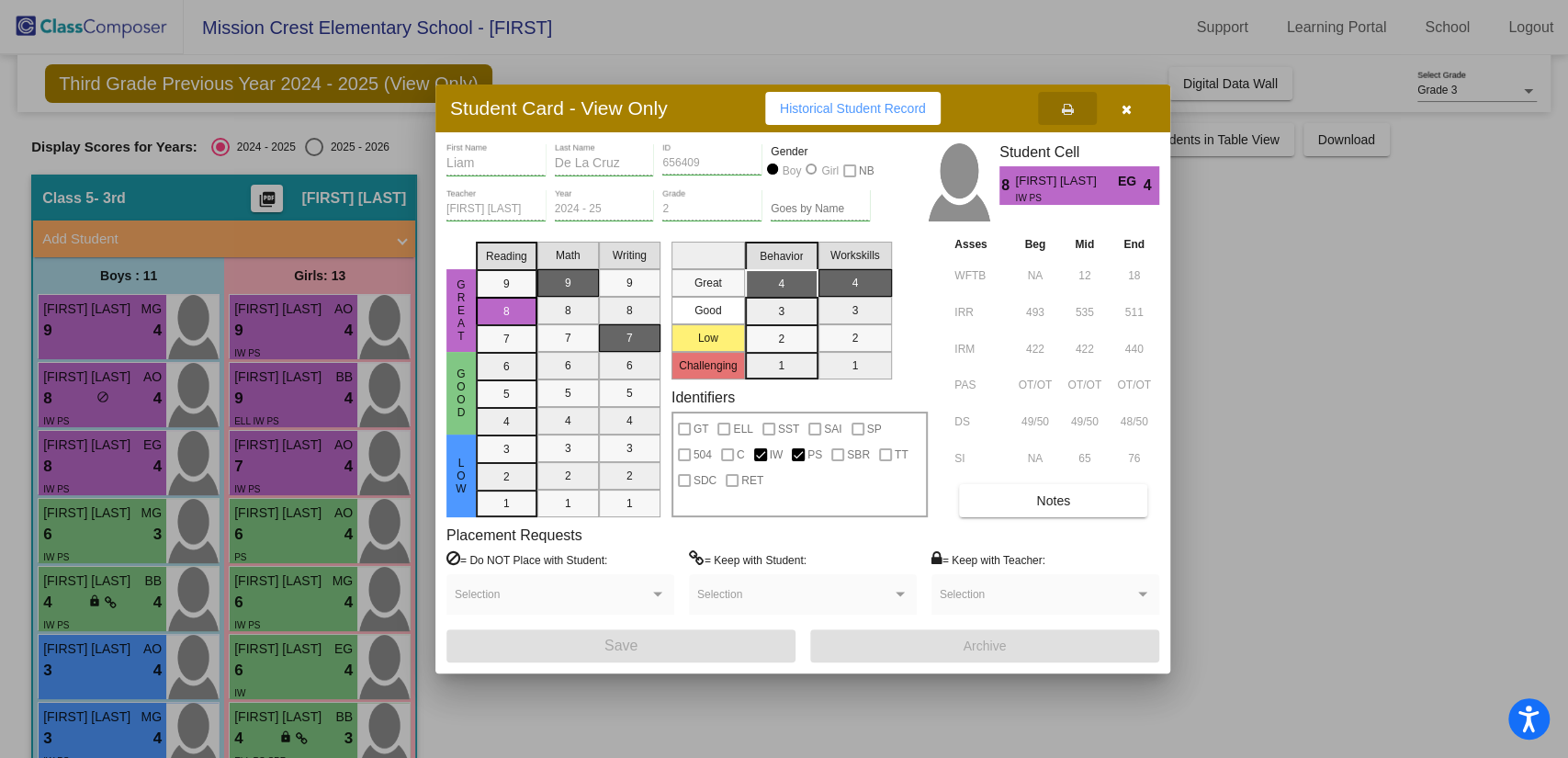 click at bounding box center (784, 379) 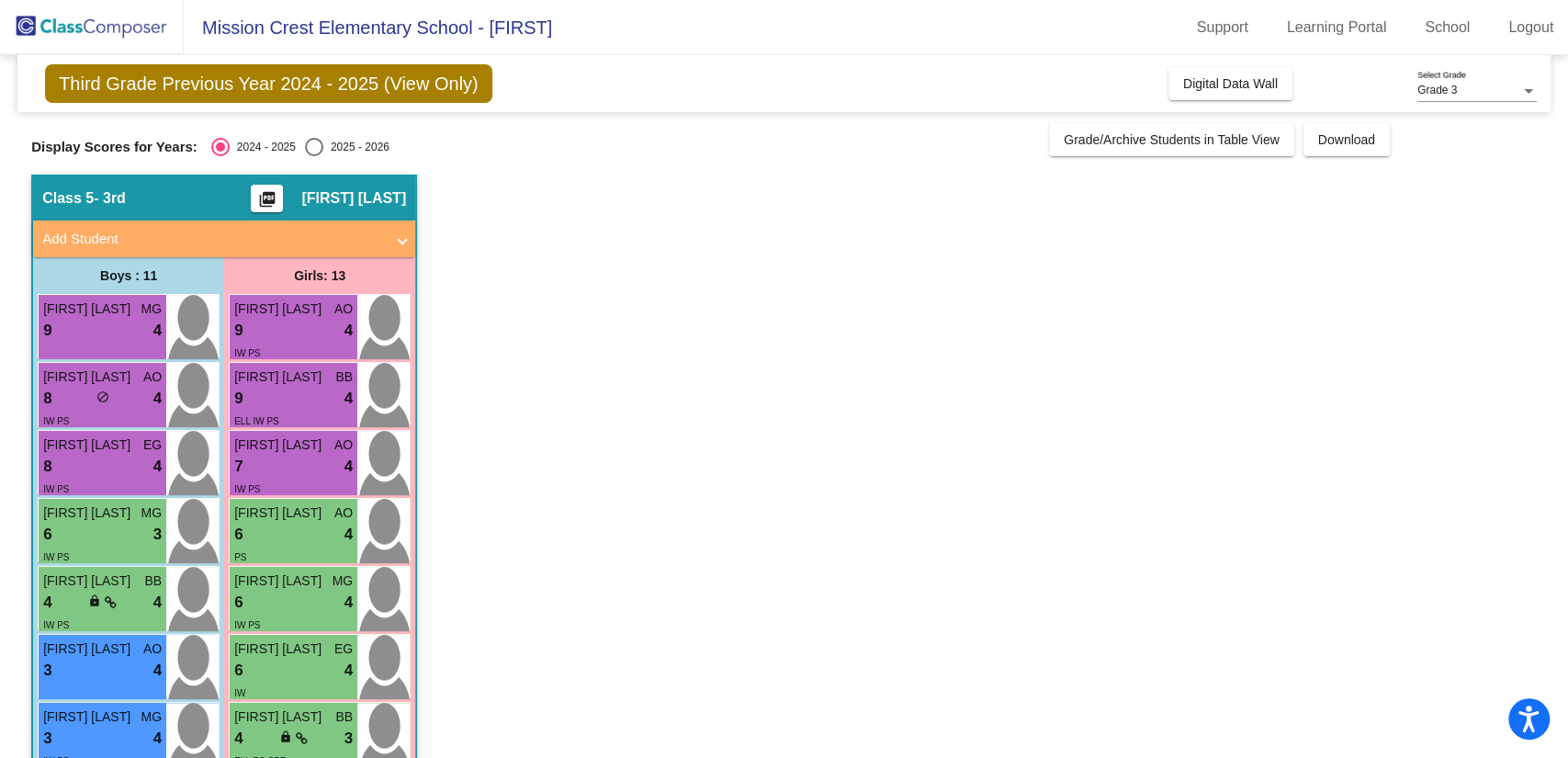 click on "Sebastian Lopez" at bounding box center (89, 513) 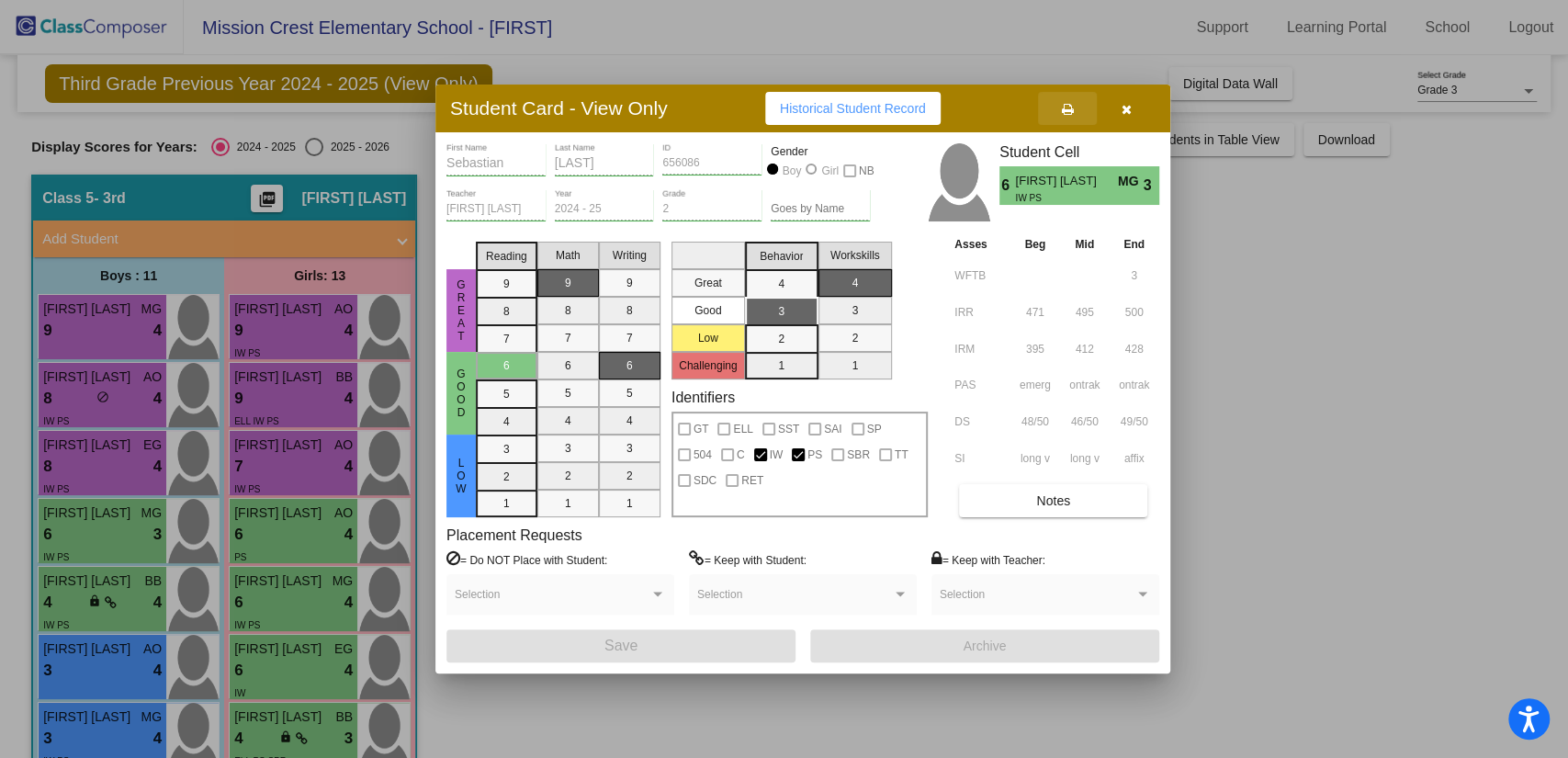 click at bounding box center (1067, 108) 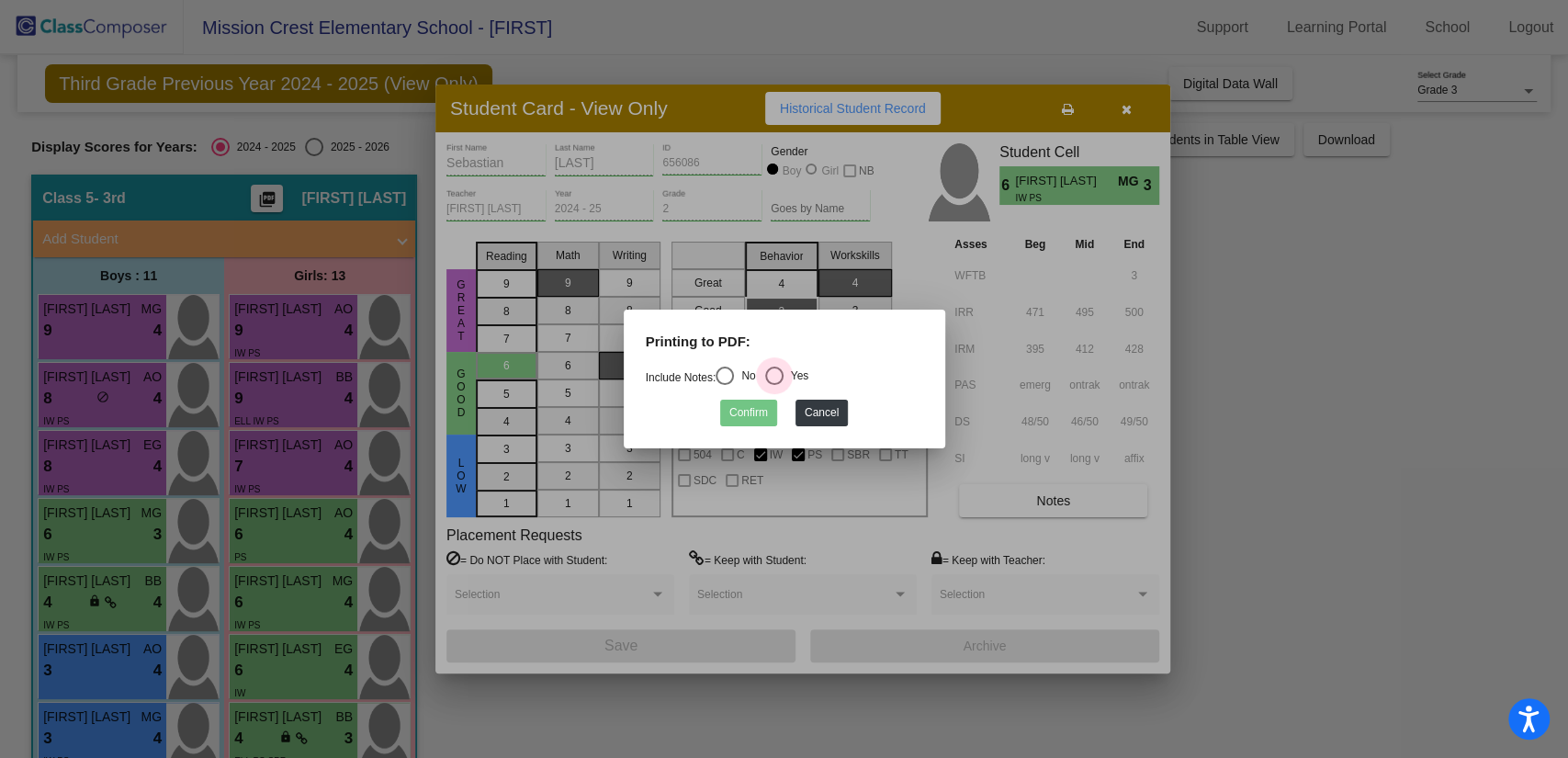 click at bounding box center [774, 376] 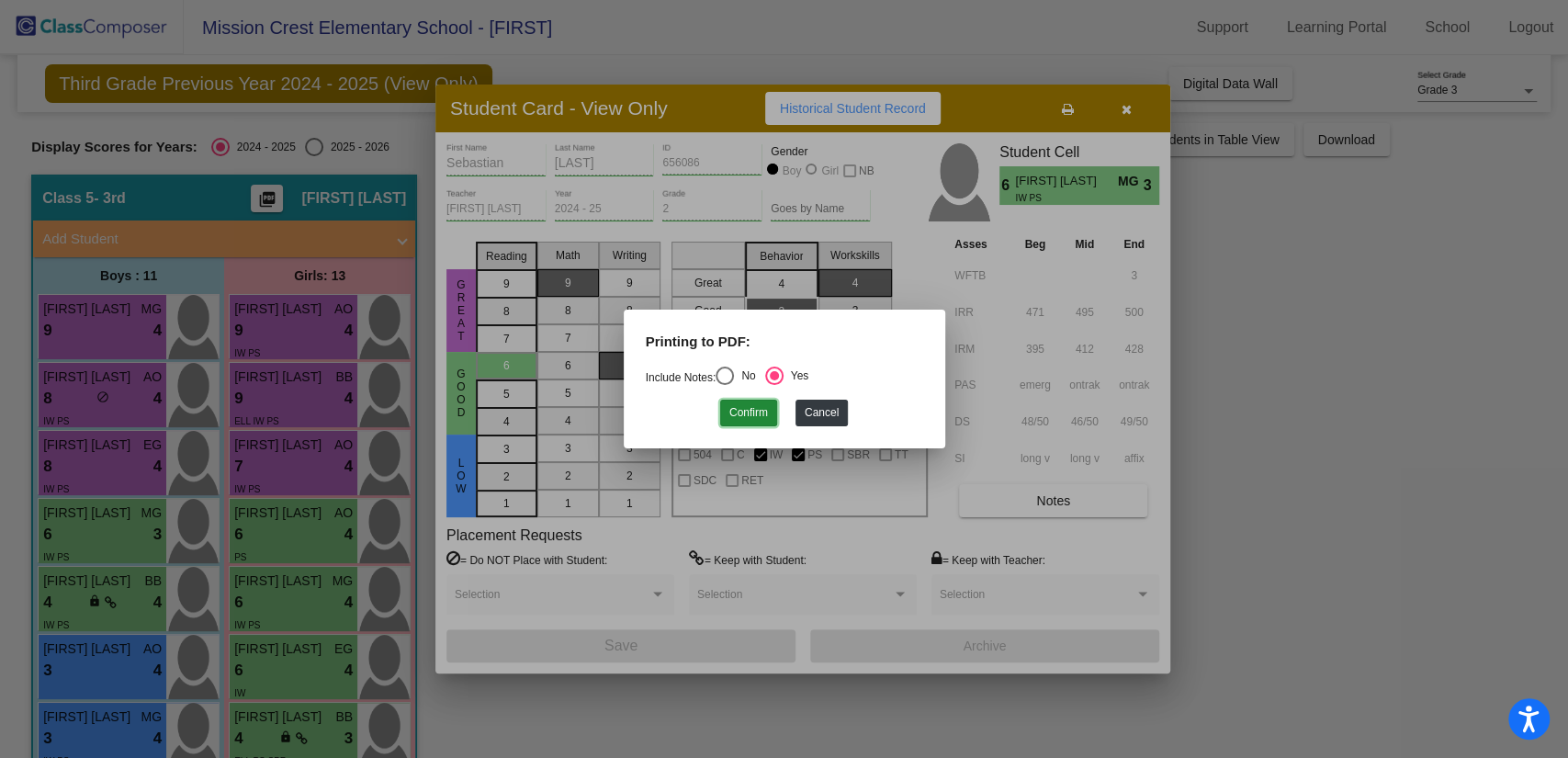 click on "Confirm" at bounding box center [749, 413] 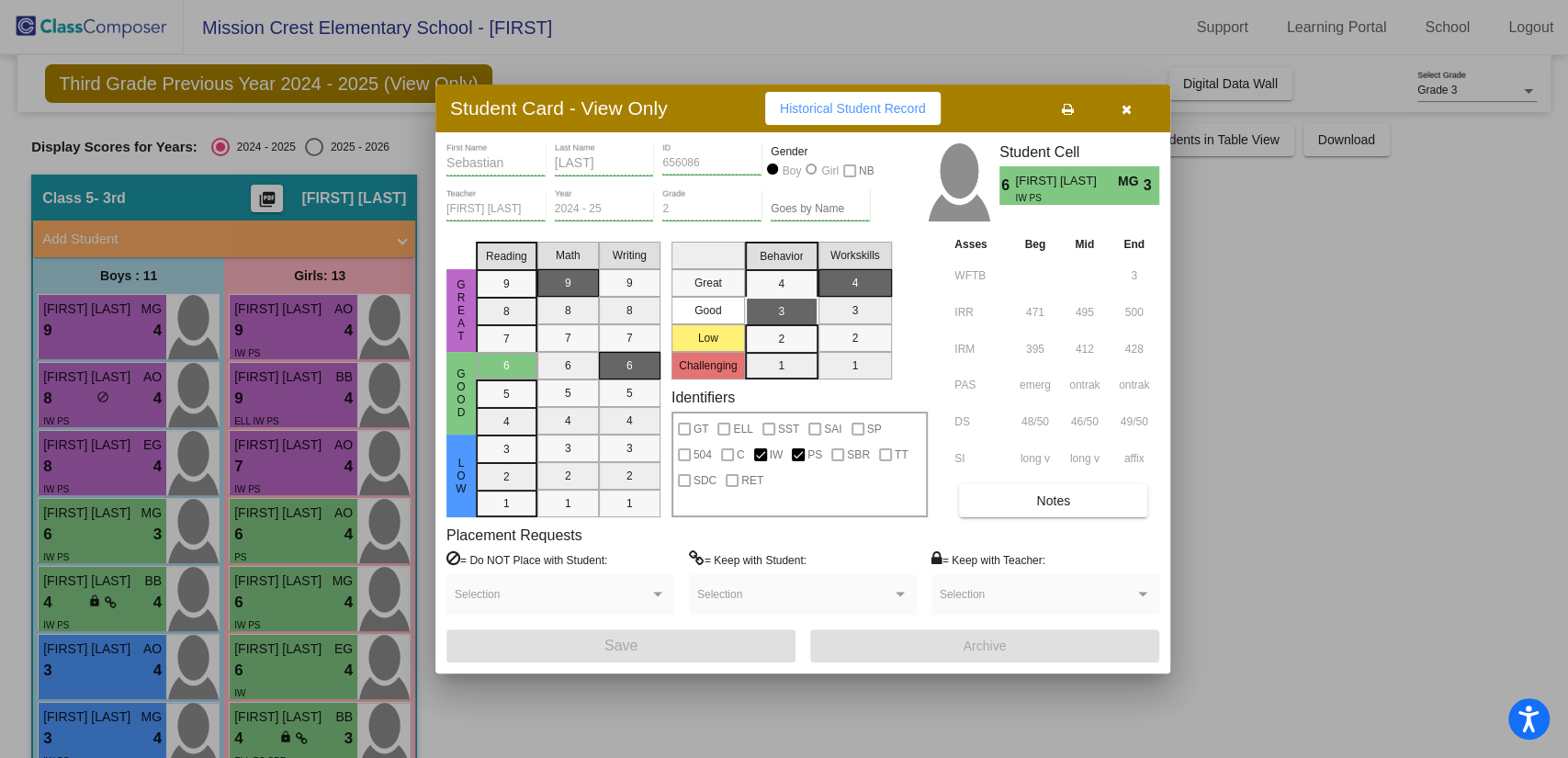 click at bounding box center [784, 379] 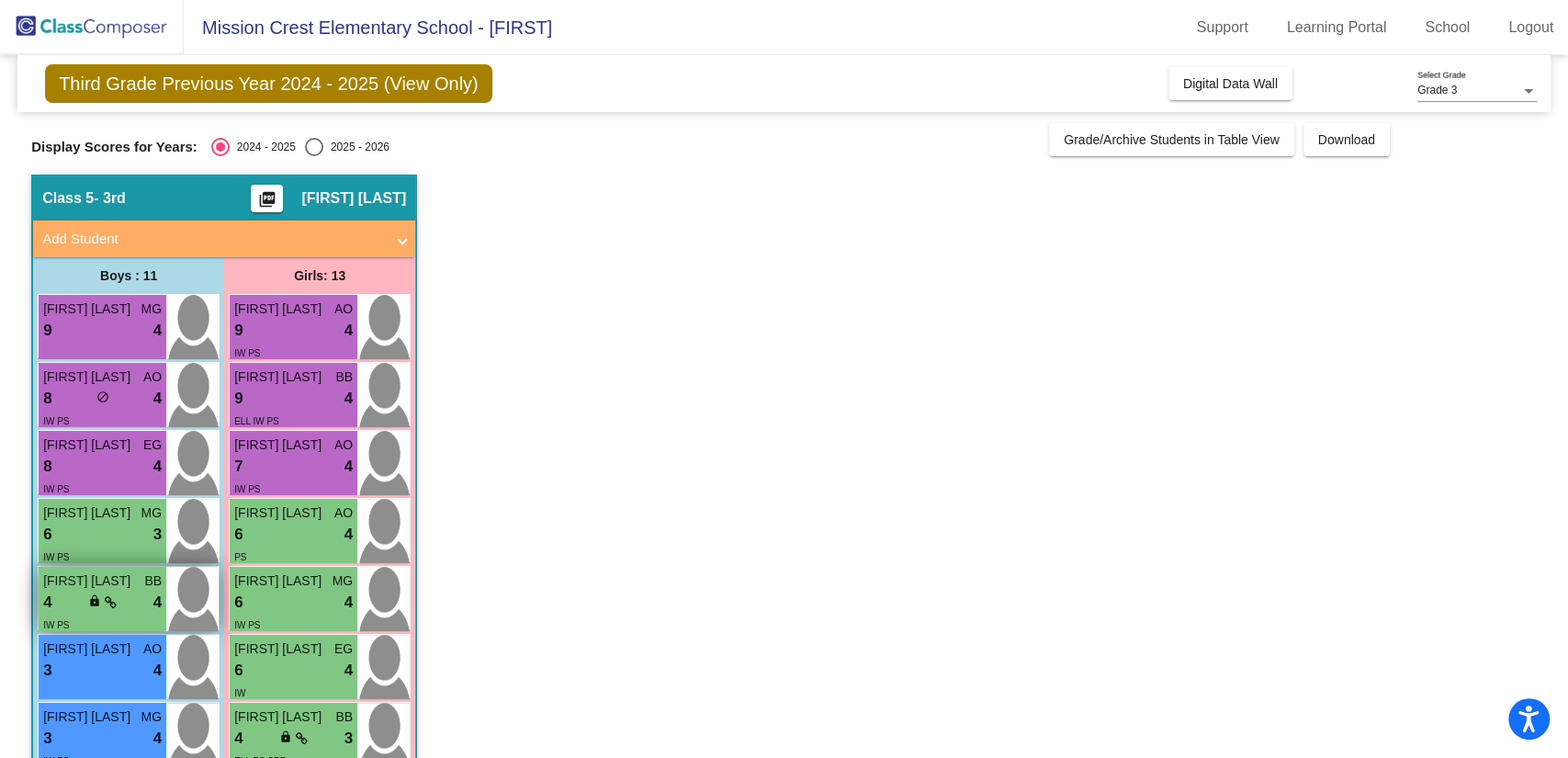click on "4 lock do_not_disturb_alt 4" at bounding box center (102, 603) 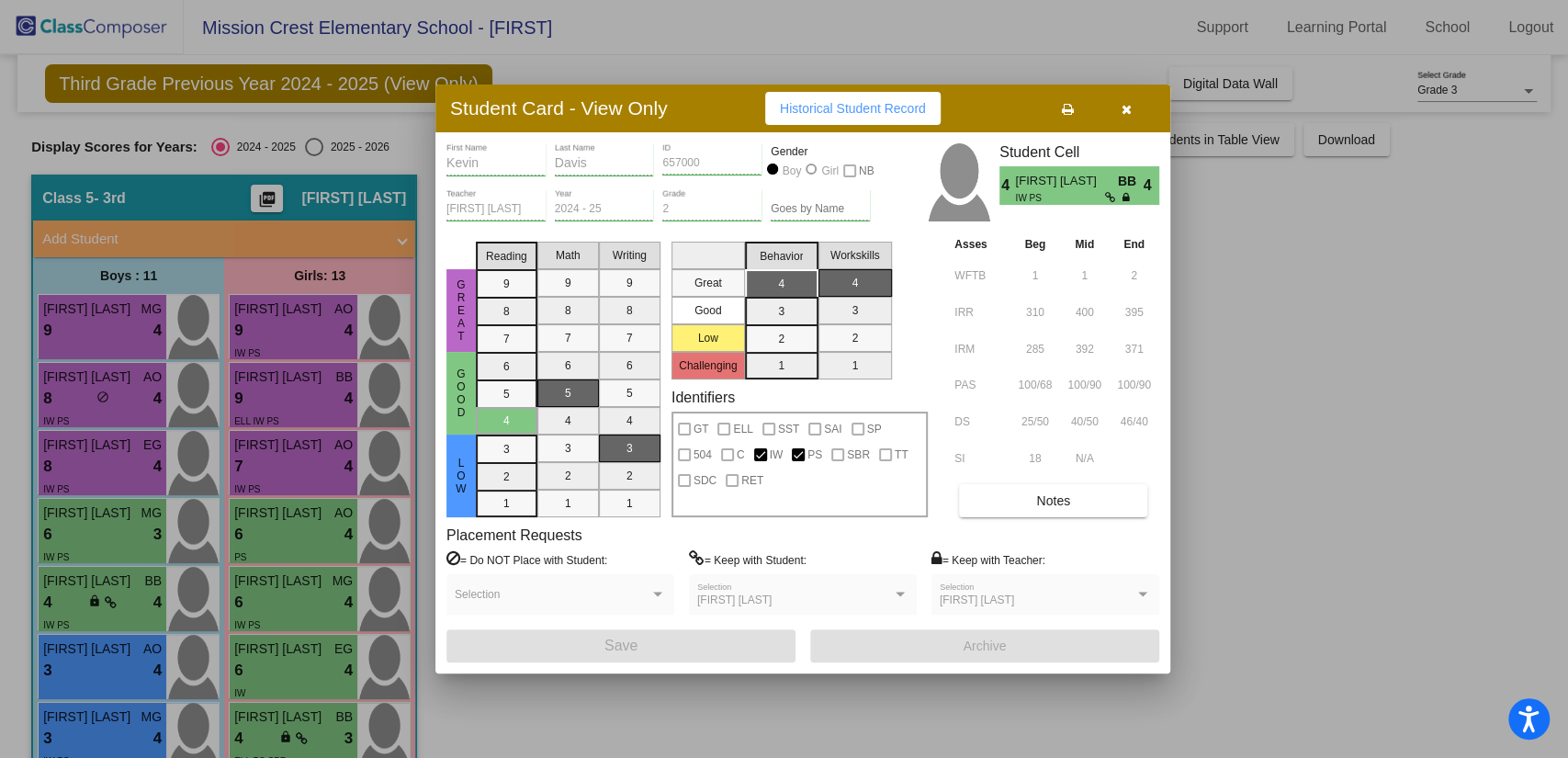 click at bounding box center (1067, 109) 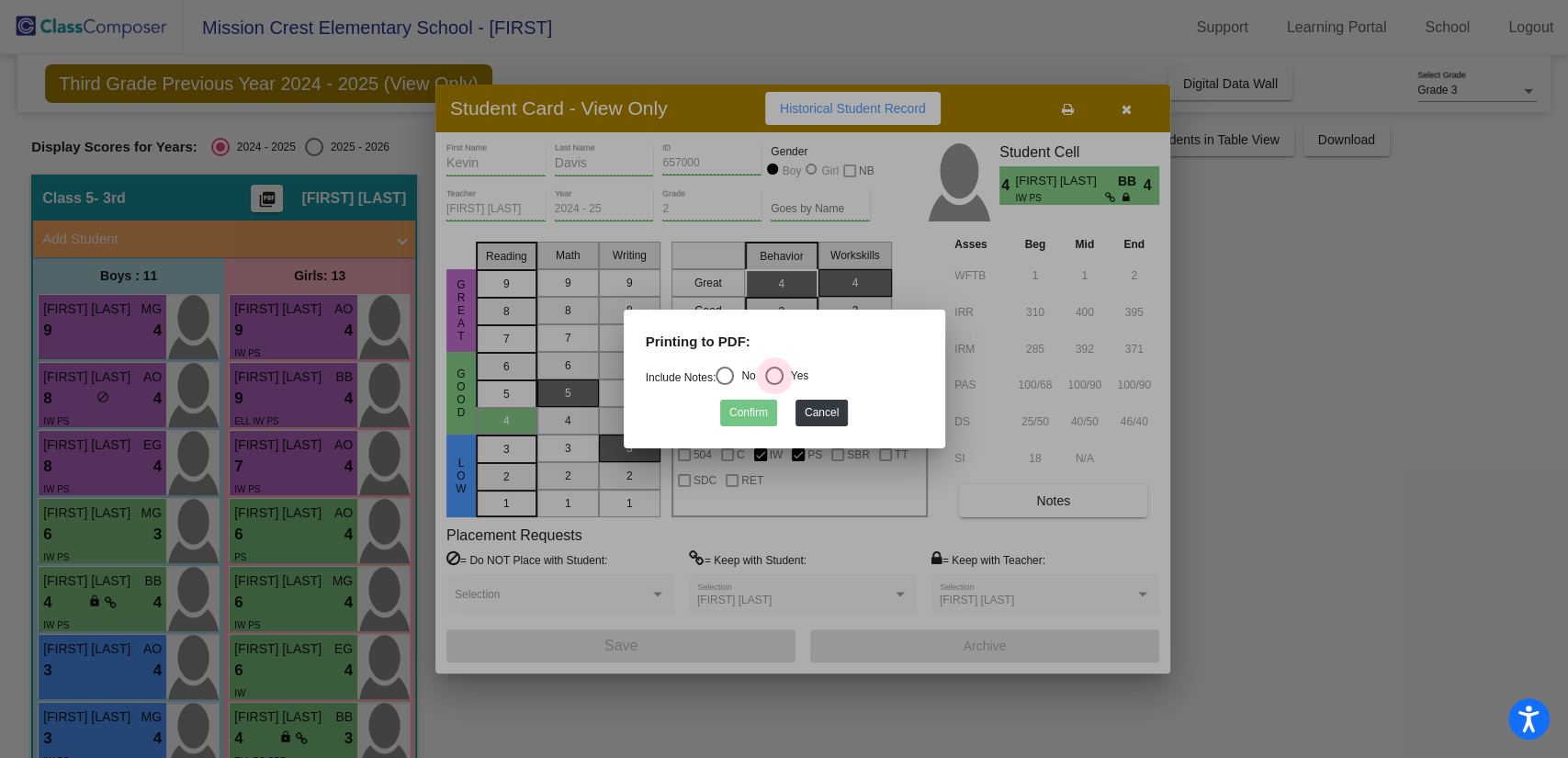 click at bounding box center [774, 376] 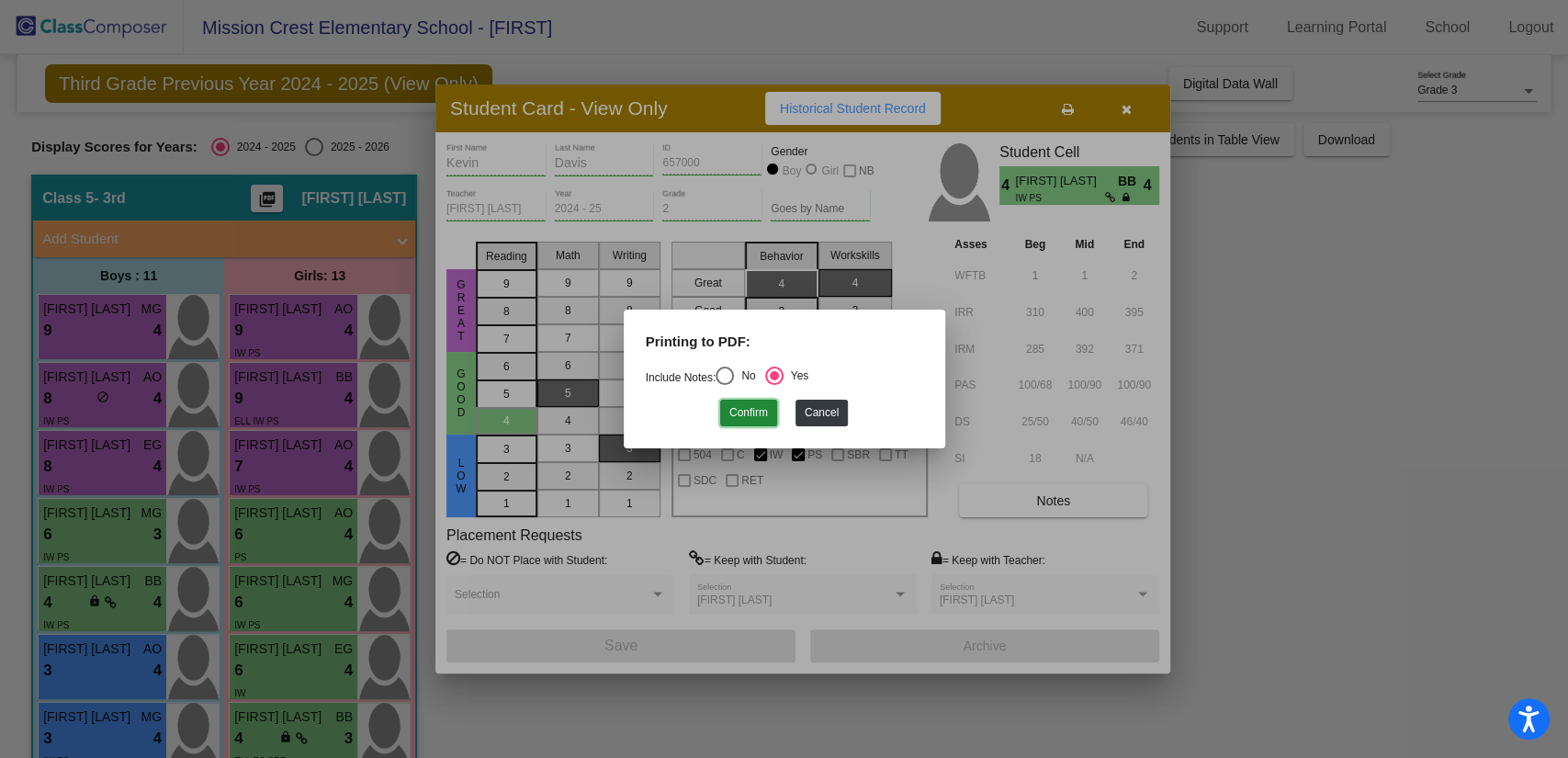 click on "Confirm" at bounding box center (749, 413) 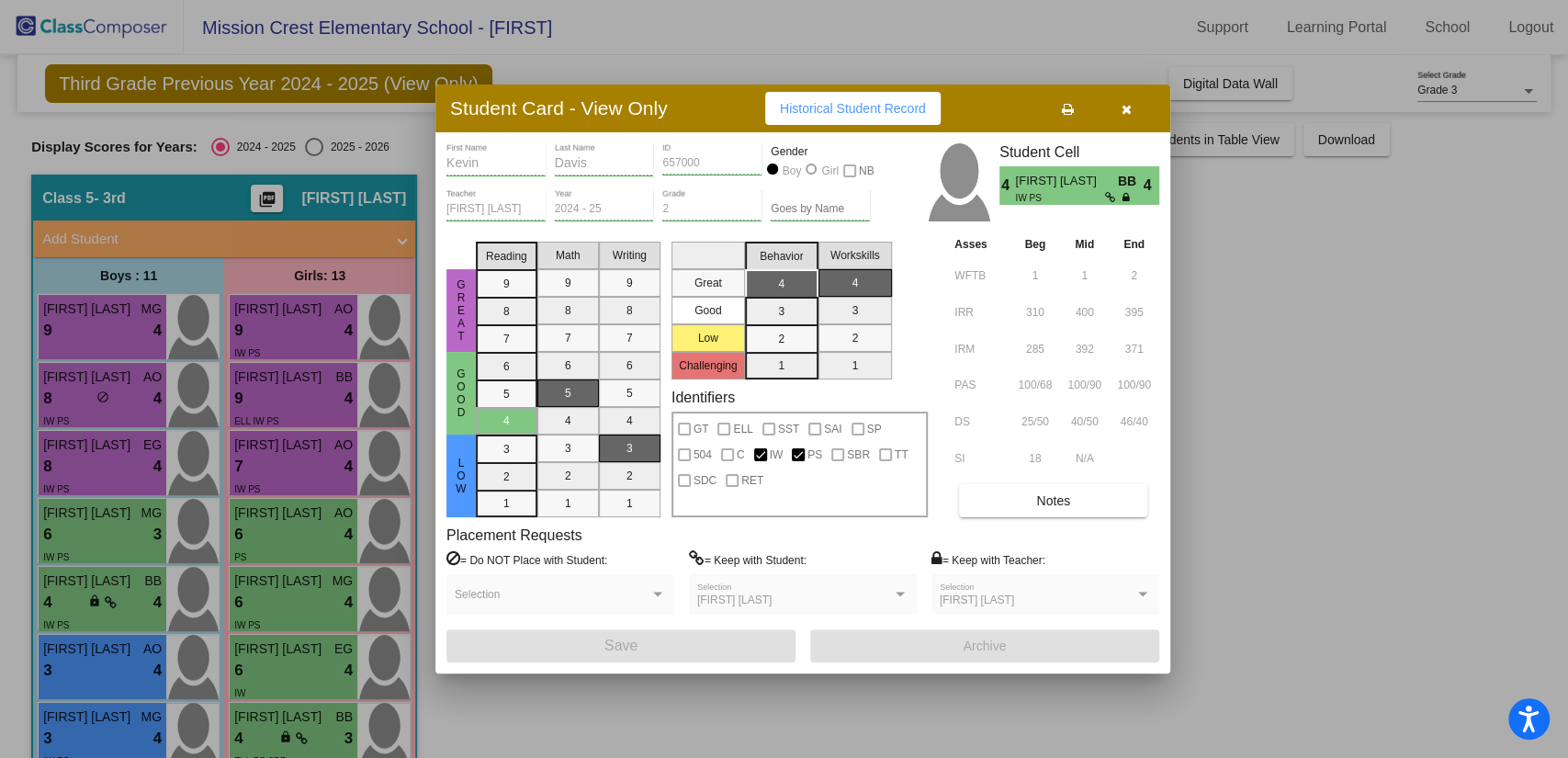 click at bounding box center [784, 379] 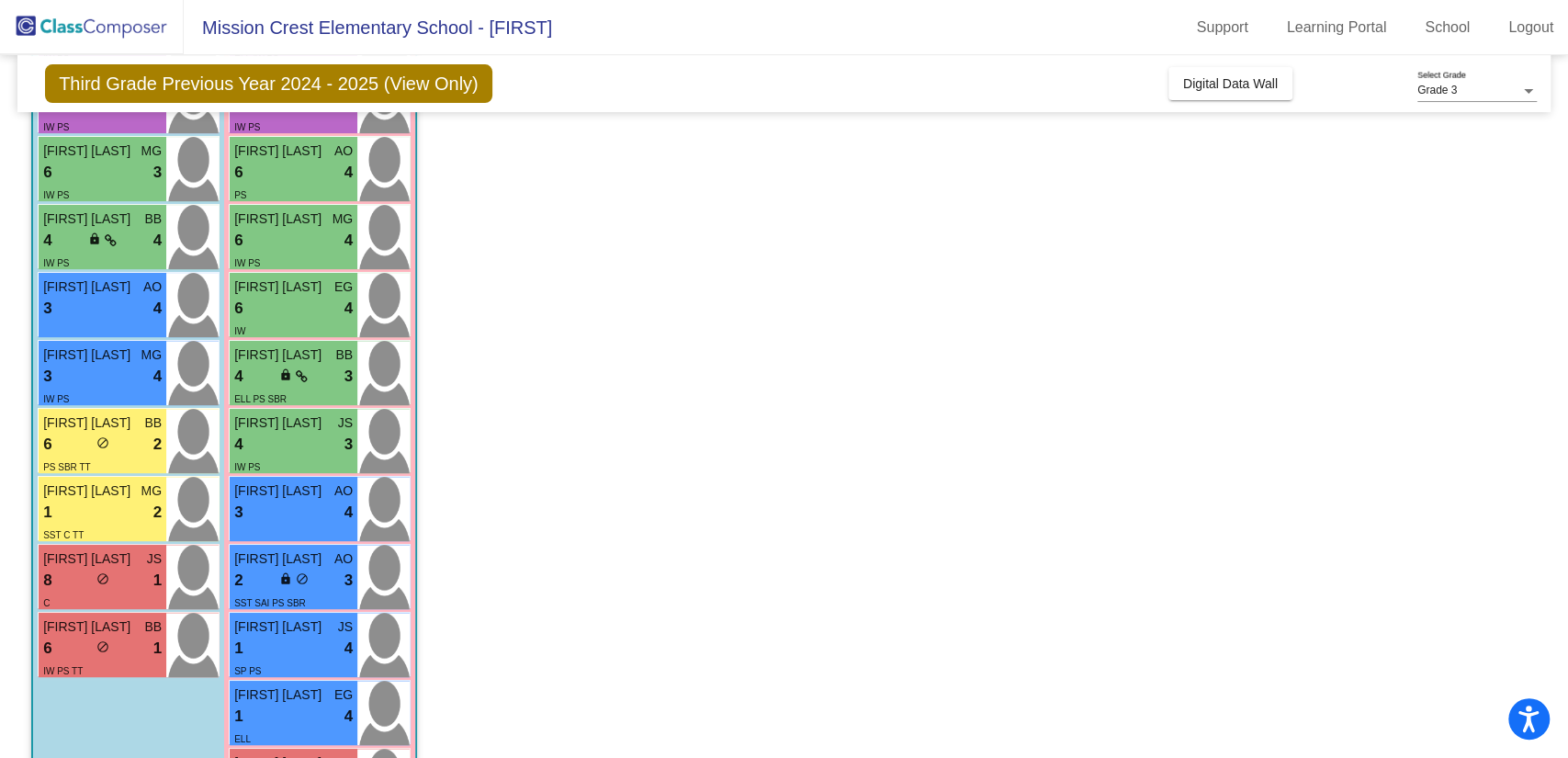 scroll, scrollTop: 448, scrollLeft: 0, axis: vertical 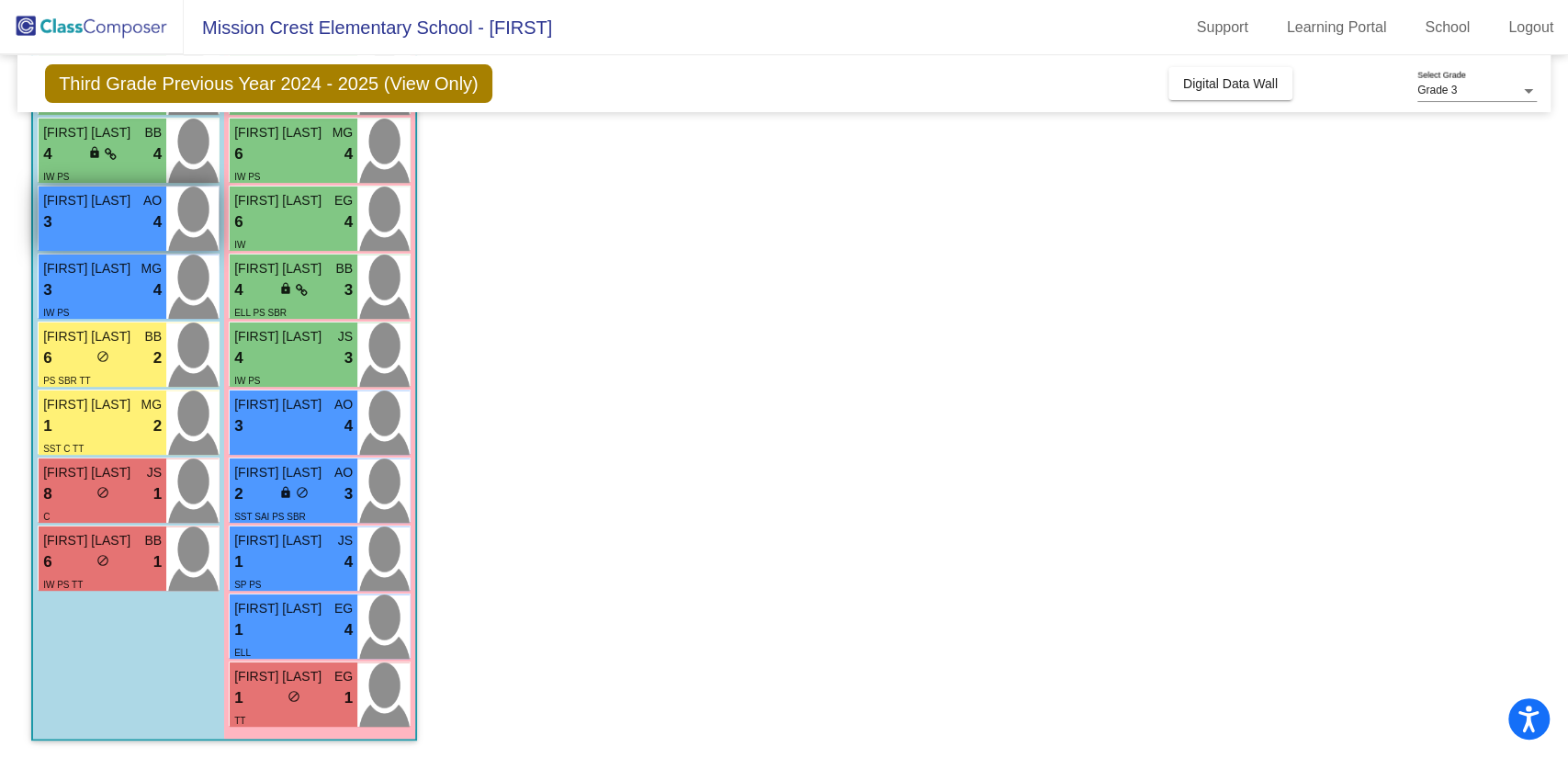 click on "Damian Barraza" at bounding box center (89, 200) 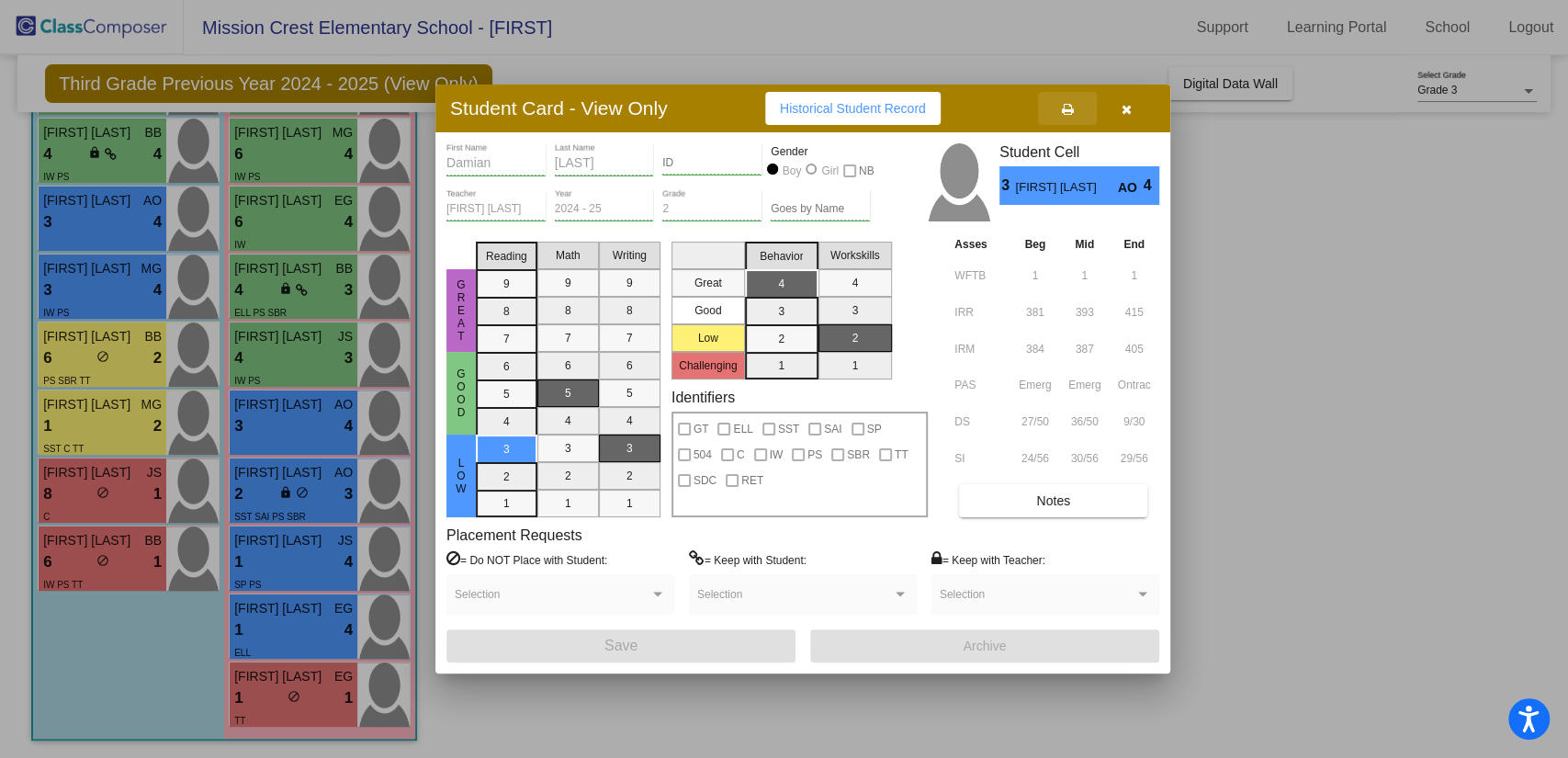 click at bounding box center [1067, 109] 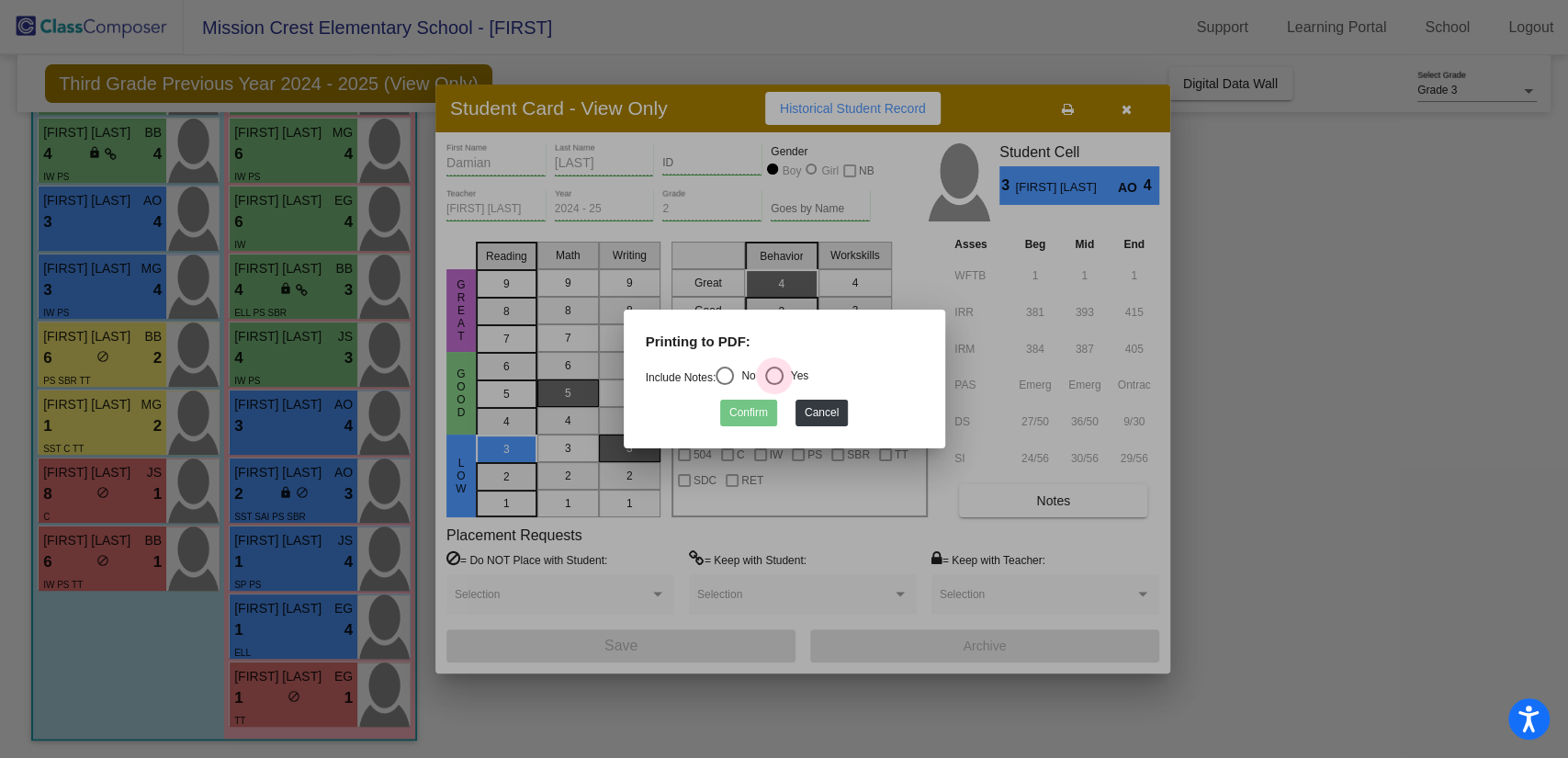click at bounding box center (774, 376) 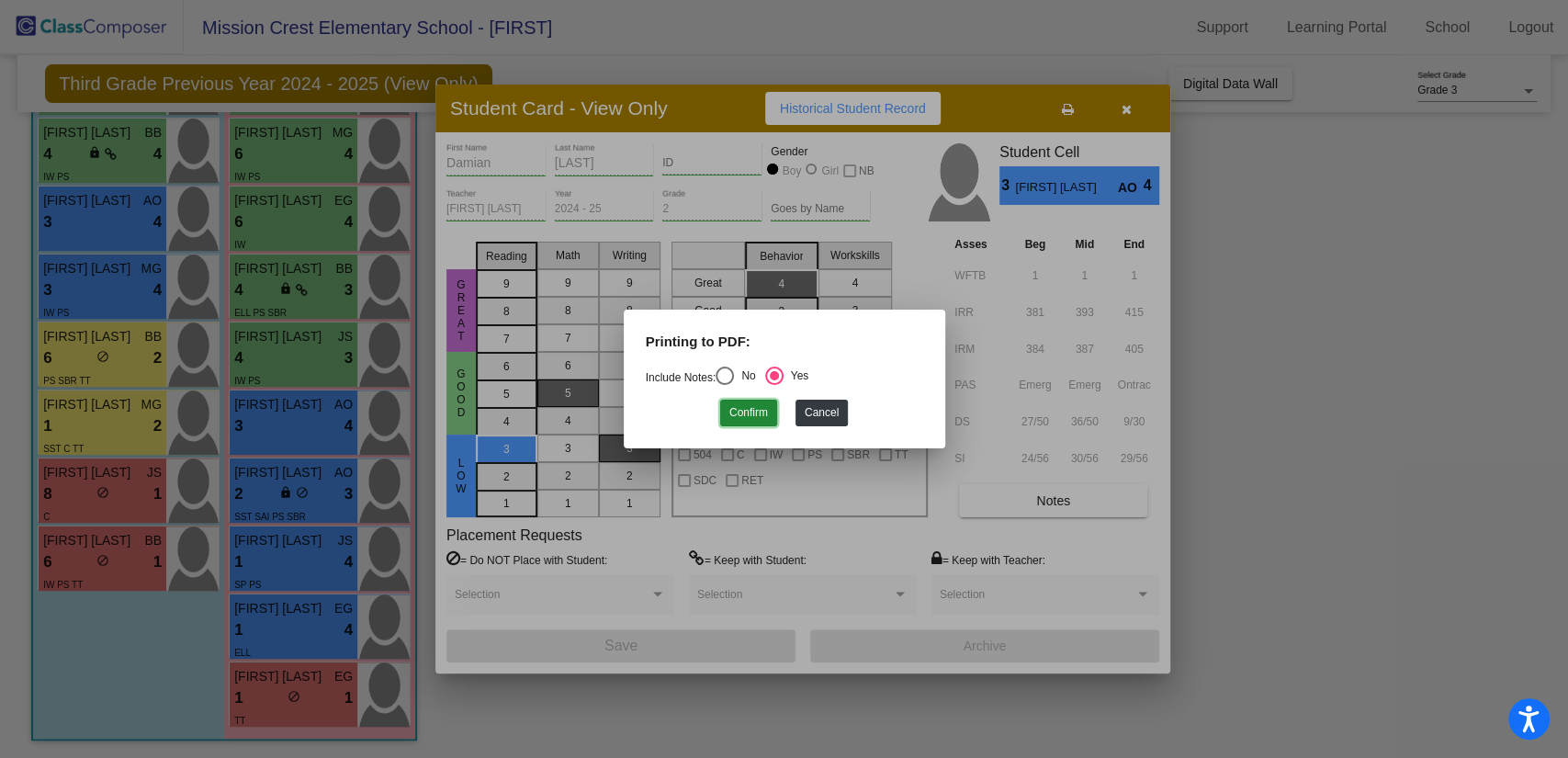 click on "Confirm" at bounding box center [749, 413] 